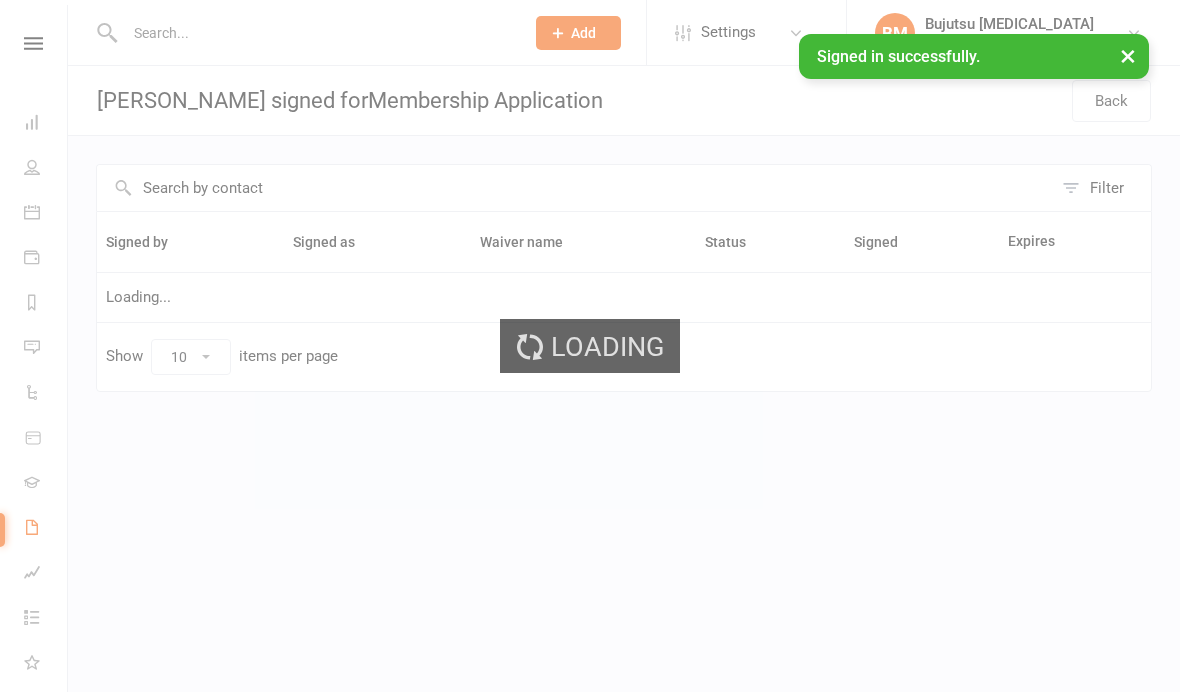 scroll, scrollTop: 0, scrollLeft: 0, axis: both 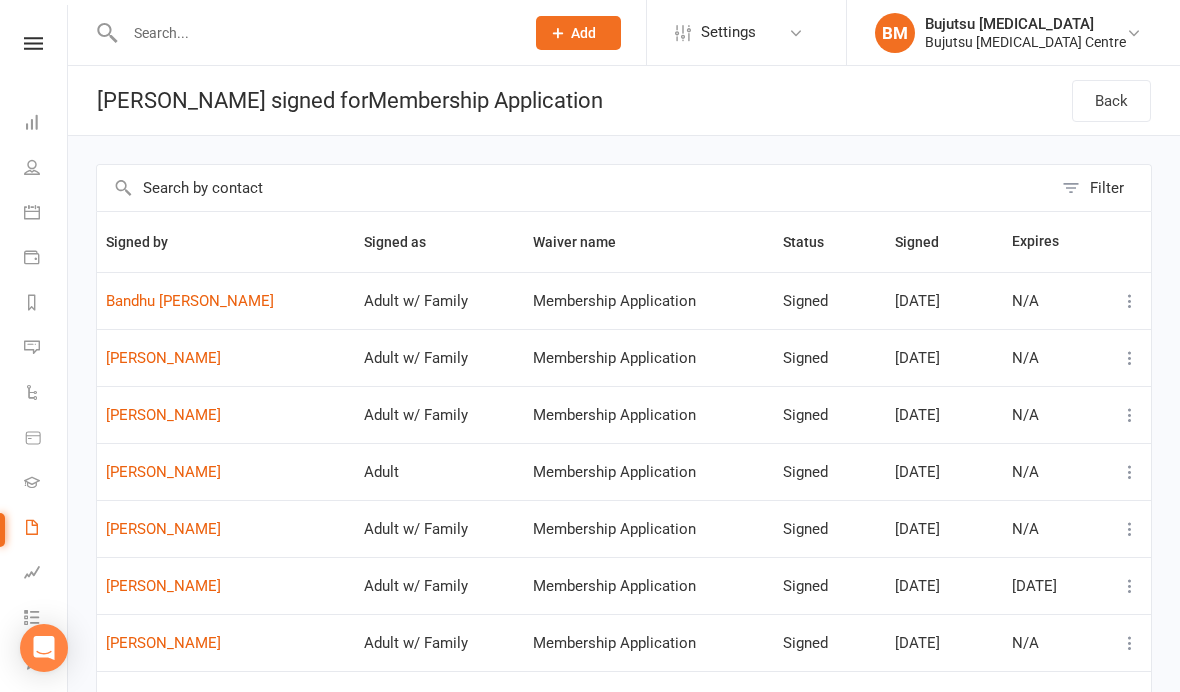 click at bounding box center (314, 33) 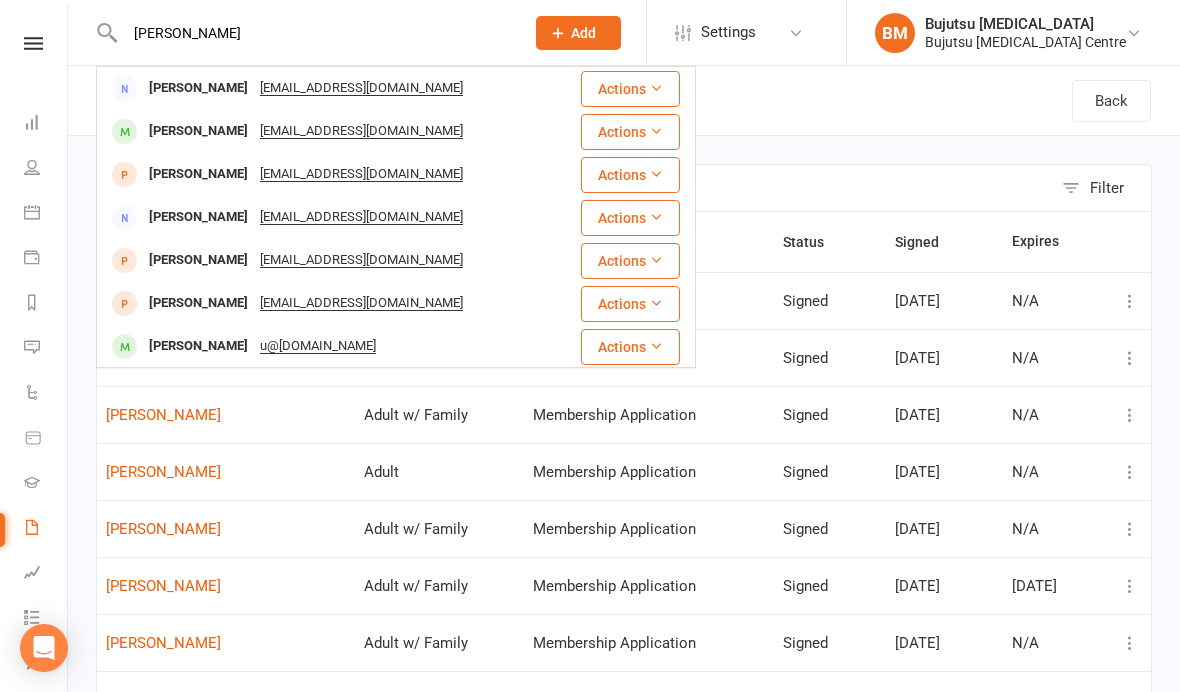 type on "[PERSON_NAME]" 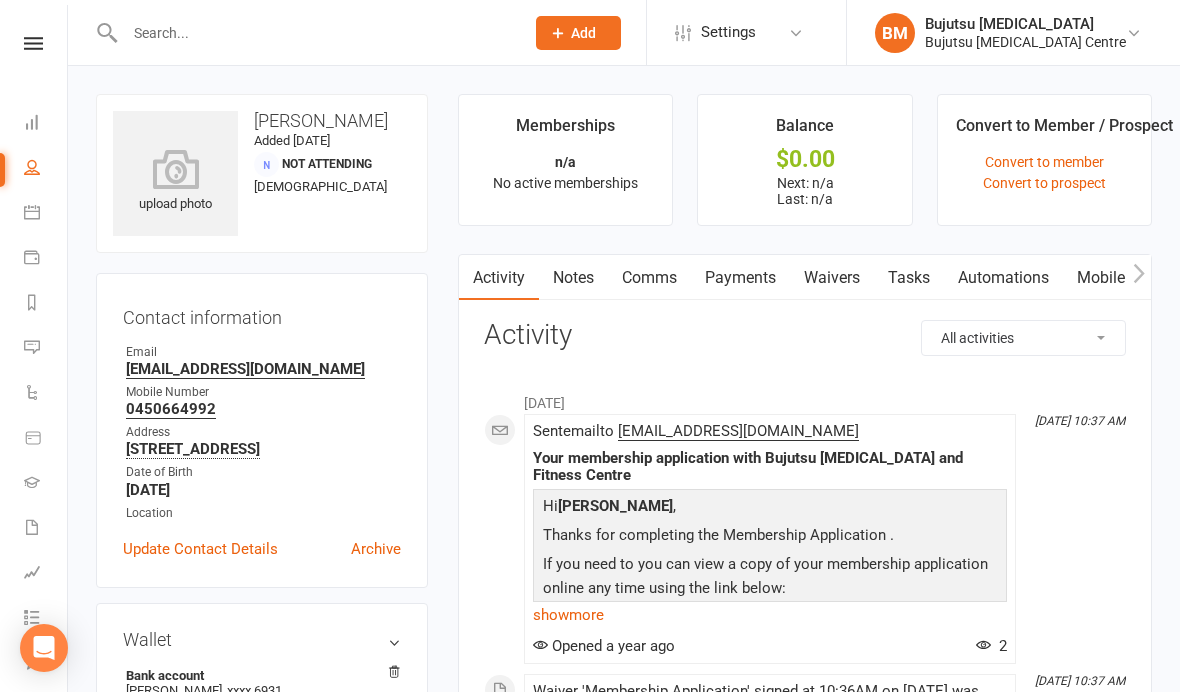 click on "Waivers" at bounding box center [832, 278] 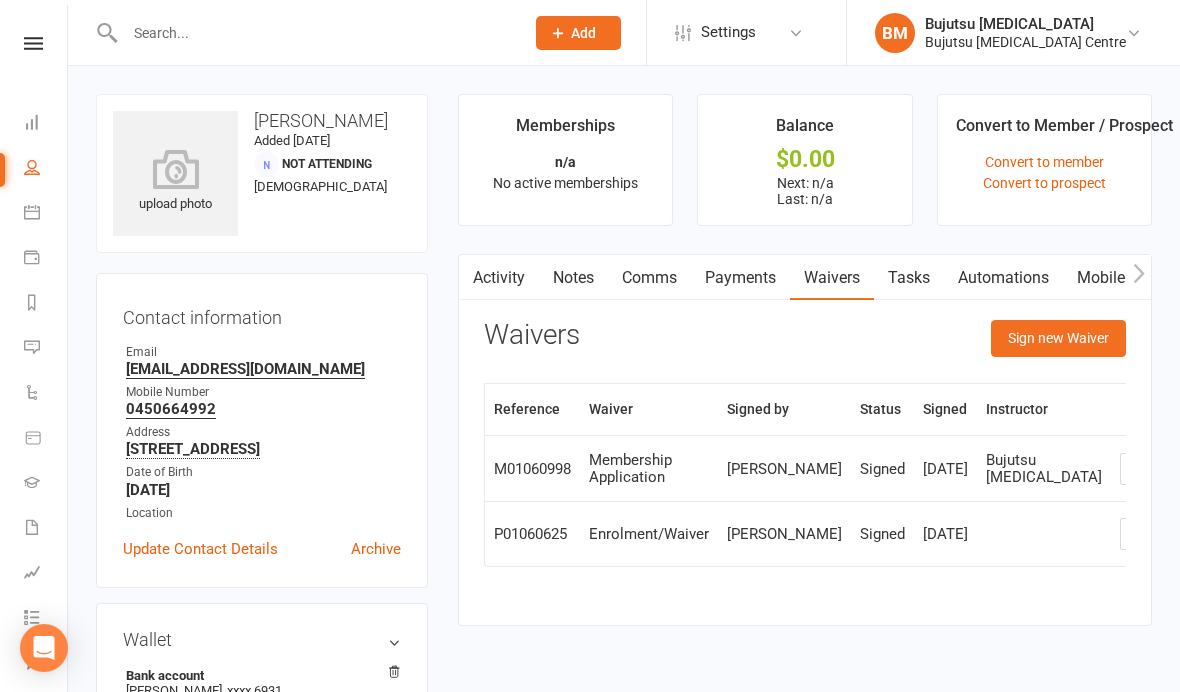 click on "Sign new Waiver" at bounding box center (1058, 338) 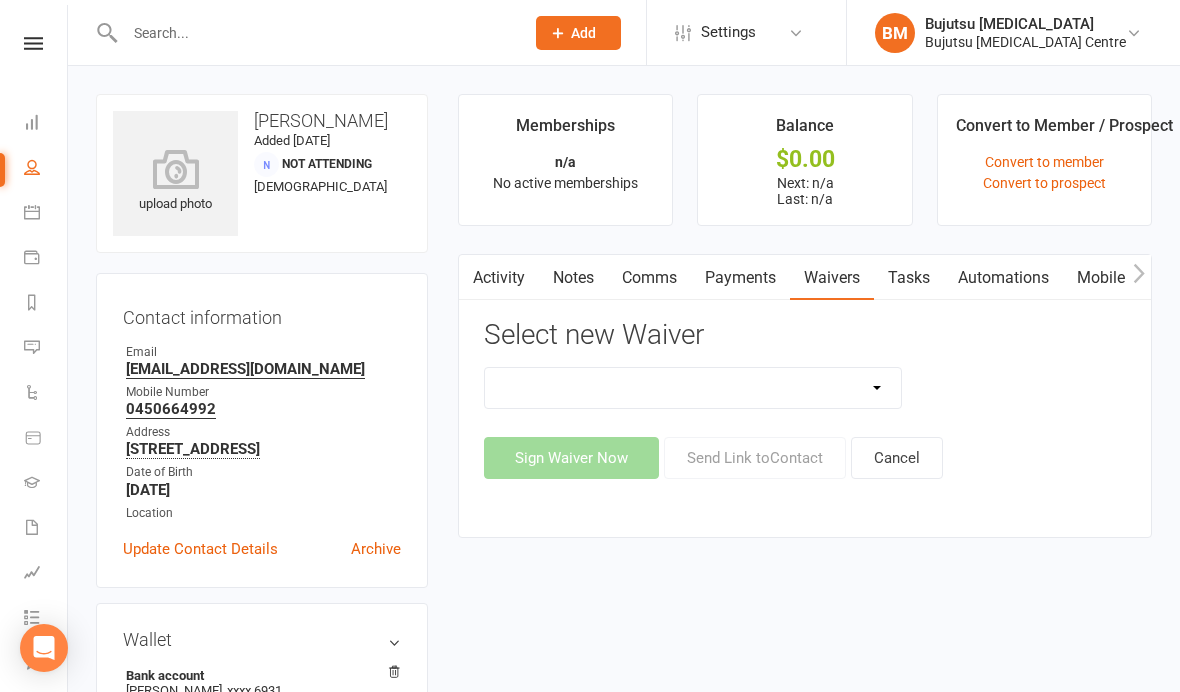click on "Bujutsu Child Care Kids Karate Program Cash Upfront Membership Application Change of Bank Details Gym Induction Membership Application" at bounding box center [693, 388] 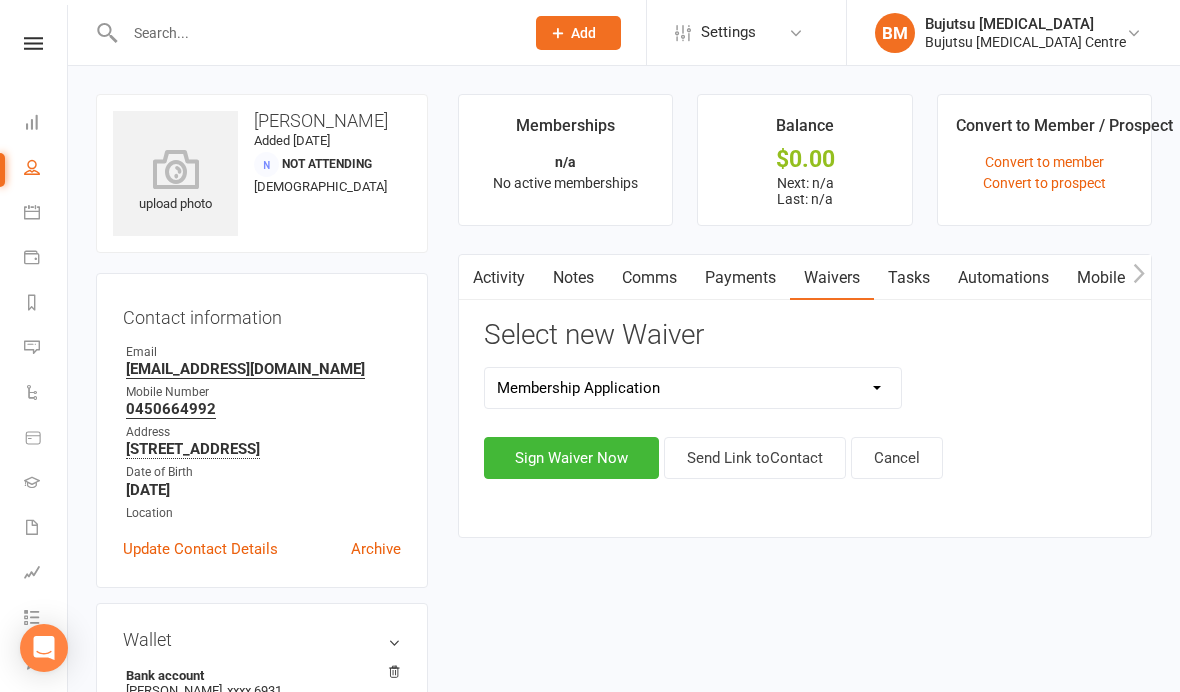 click on "Sign Waiver Now" at bounding box center [571, 458] 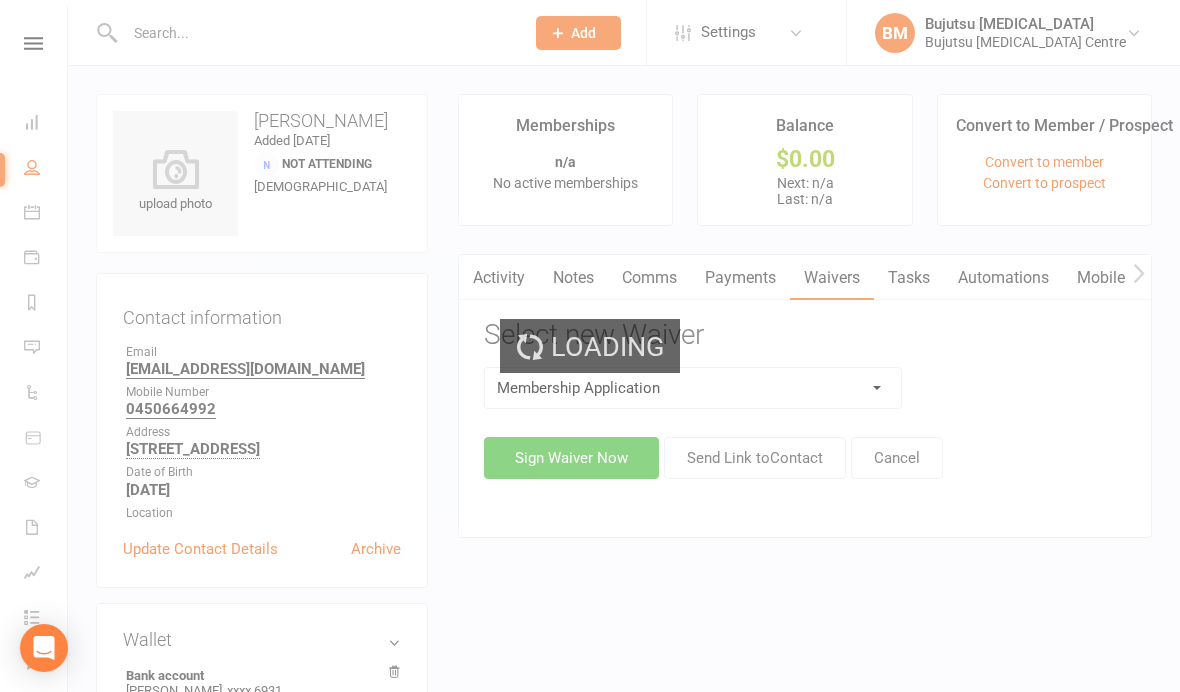 select on "bank_account" 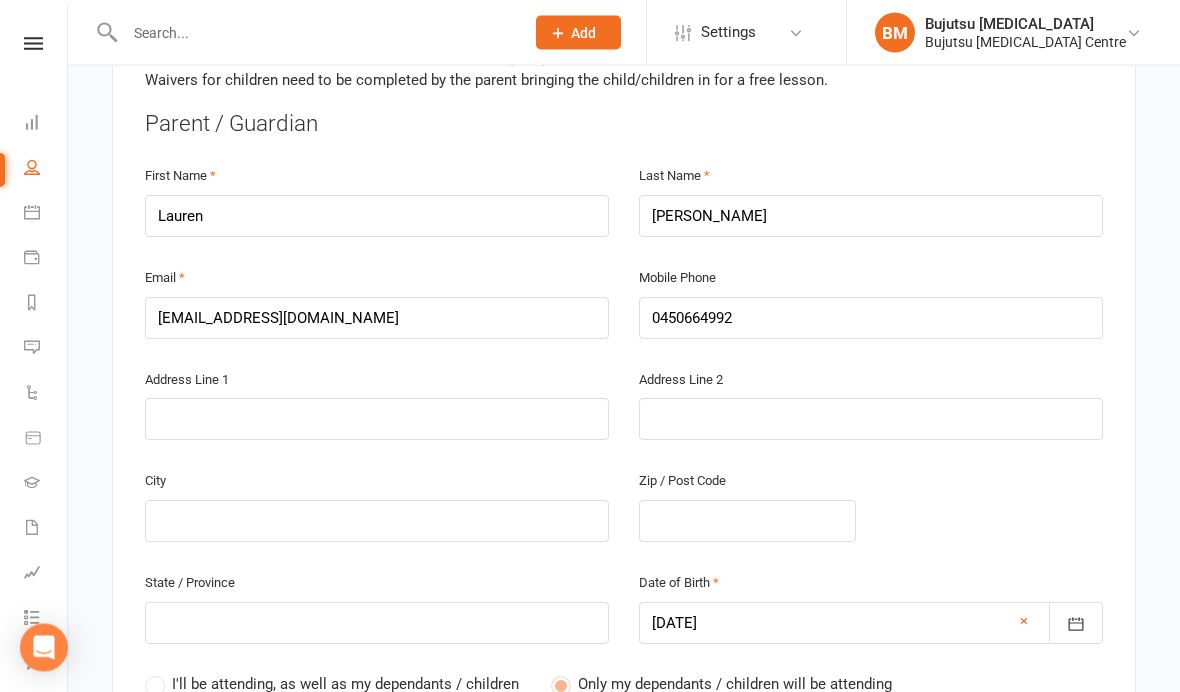 scroll, scrollTop: 478, scrollLeft: 0, axis: vertical 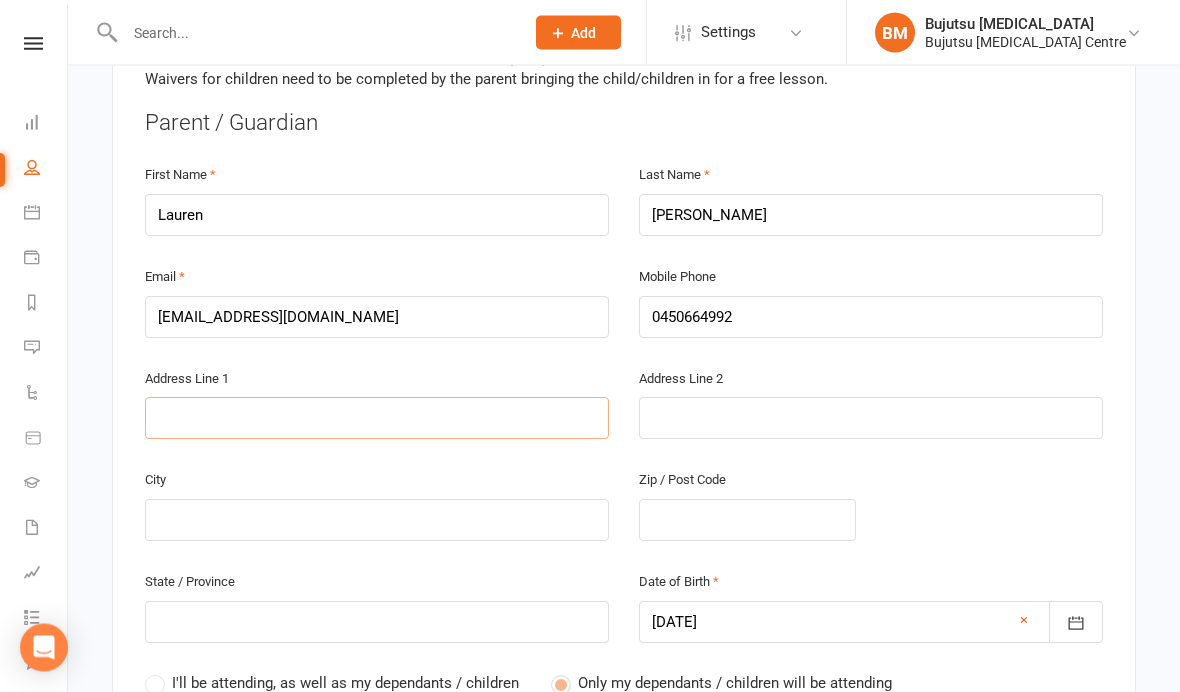click at bounding box center (377, 419) 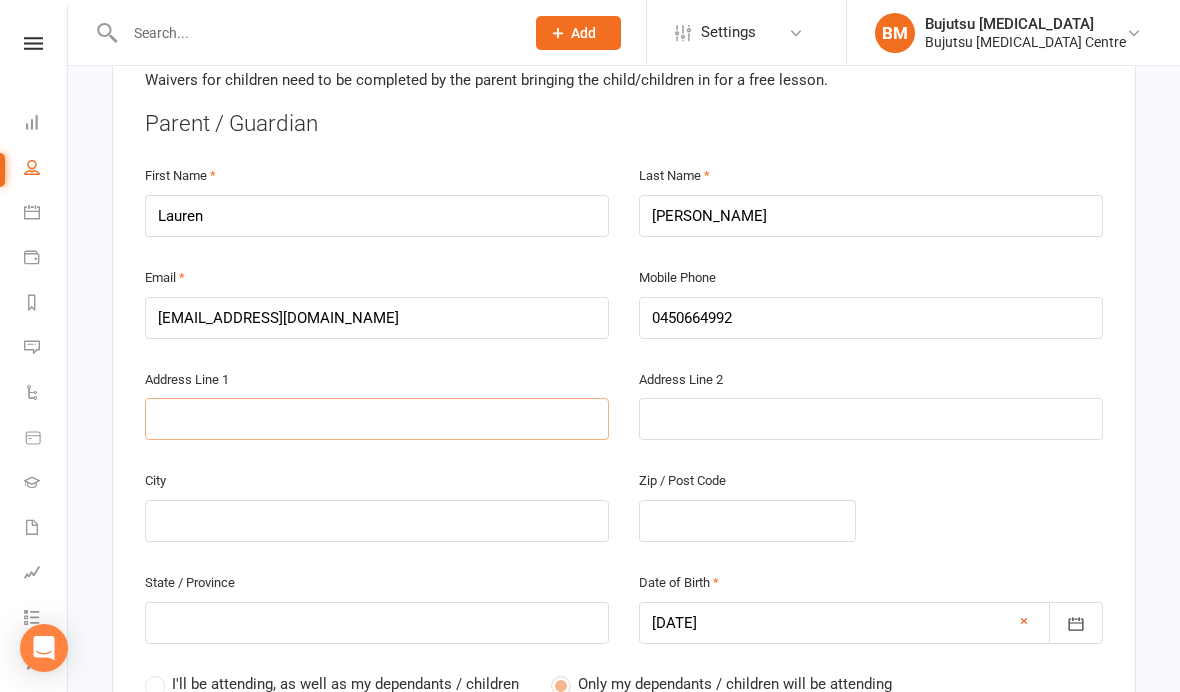 type on "7" 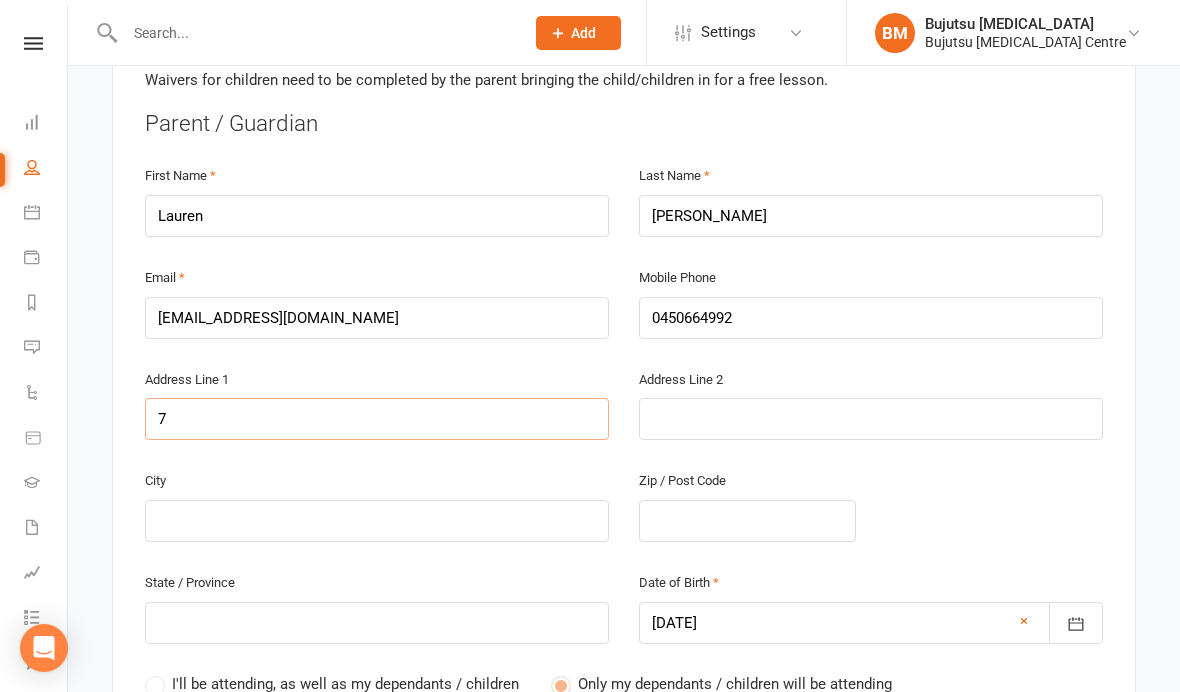type on "7 H" 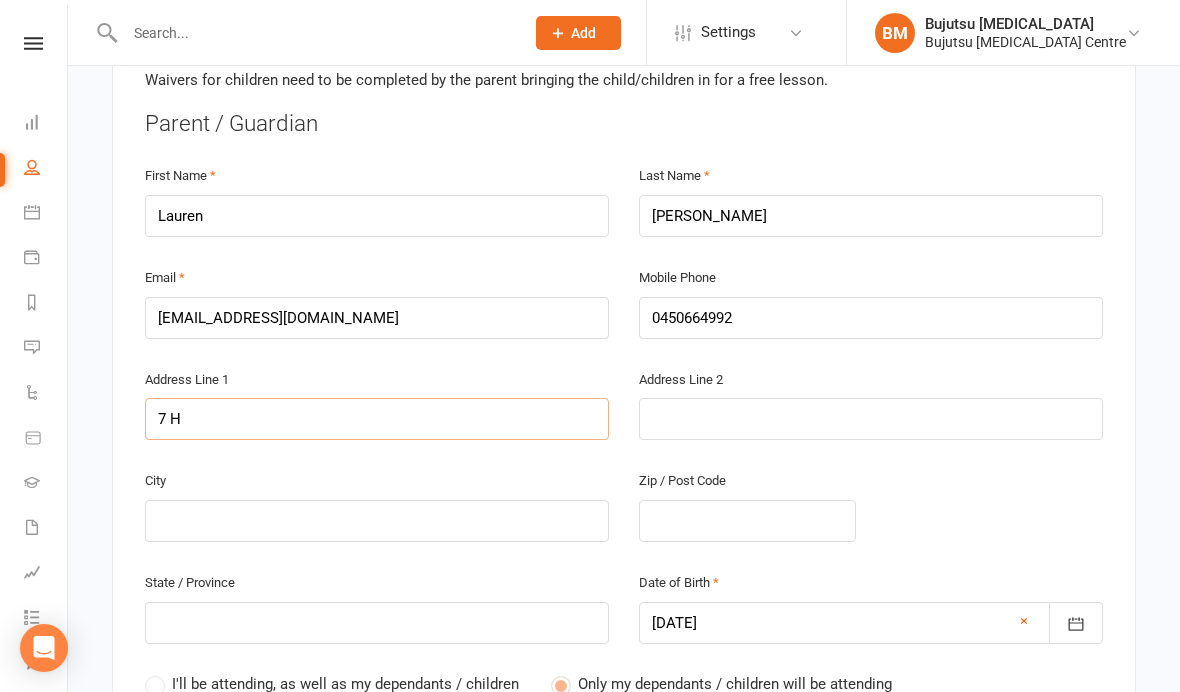 type on "7 Ho" 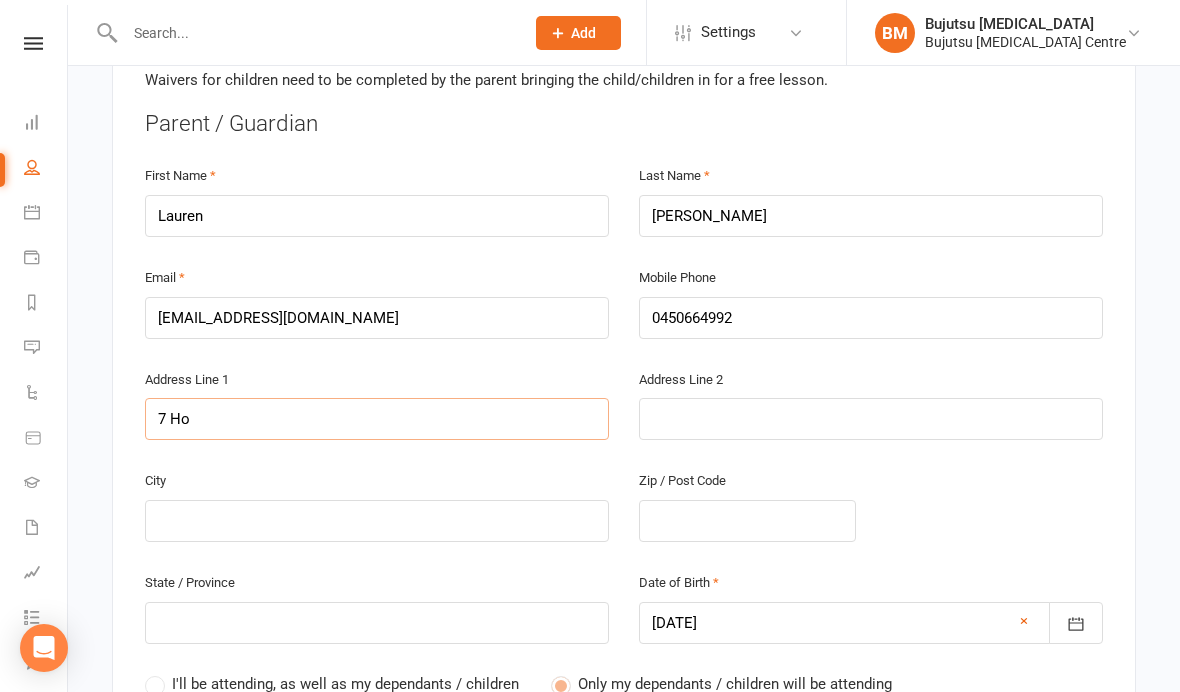 type on "7 Hol" 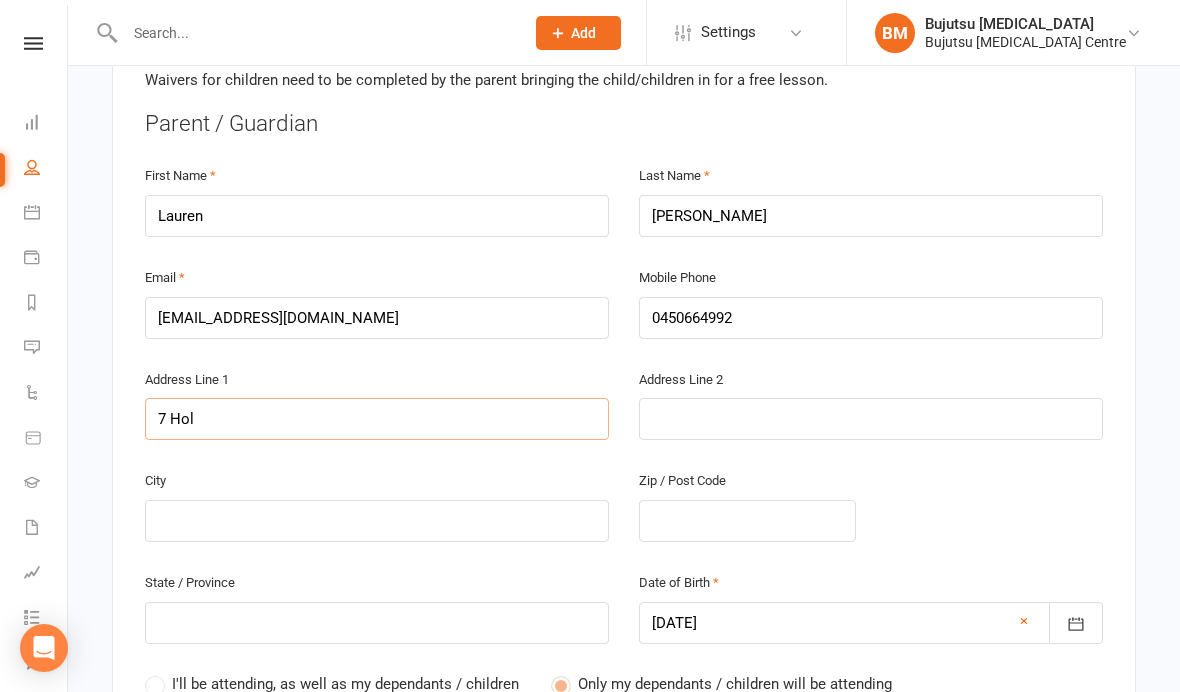 type on "7 [PERSON_NAME]" 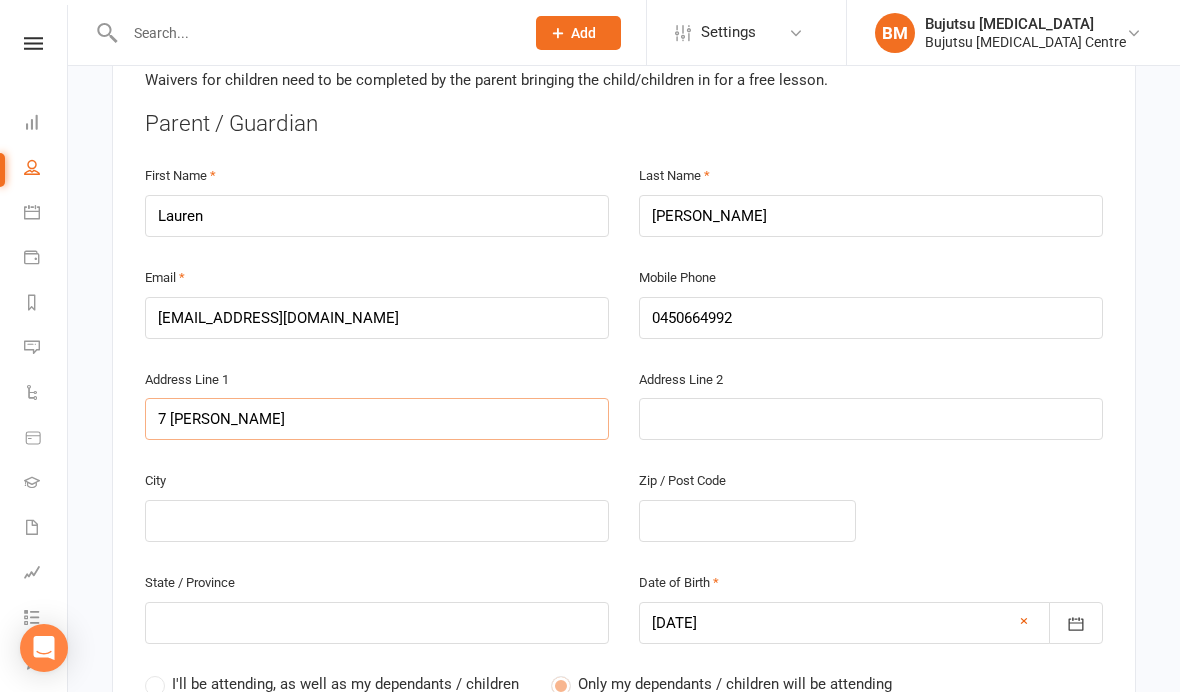 type on "7 Holla" 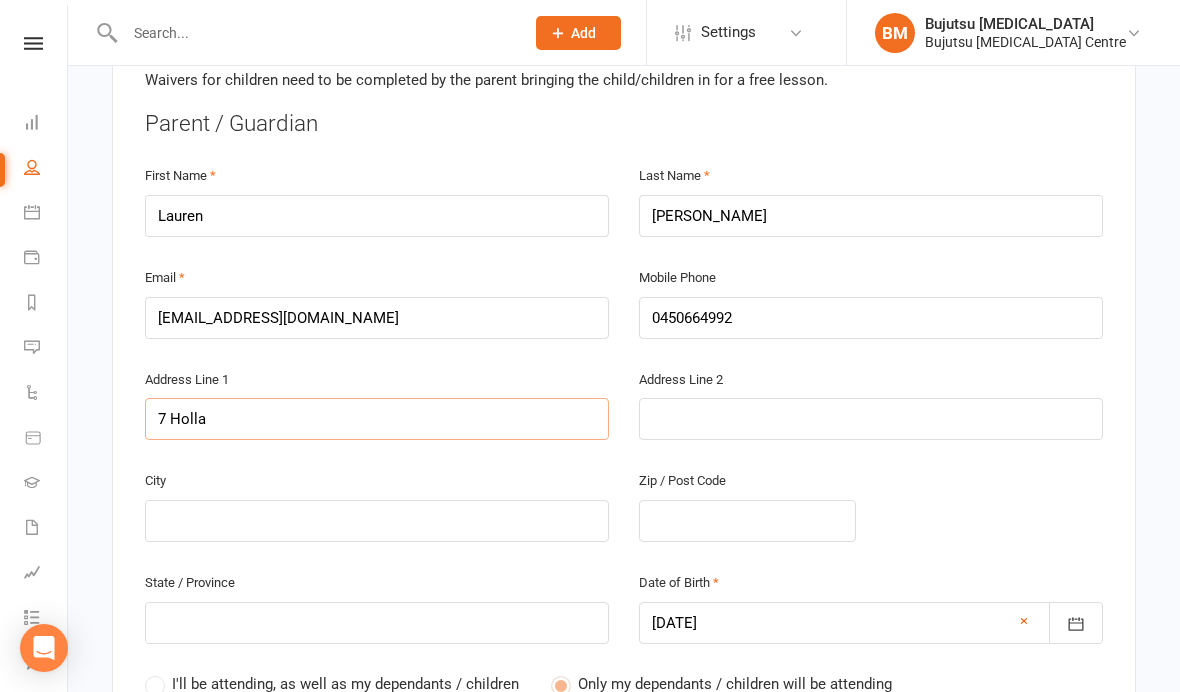 type on "7 [PERSON_NAME]" 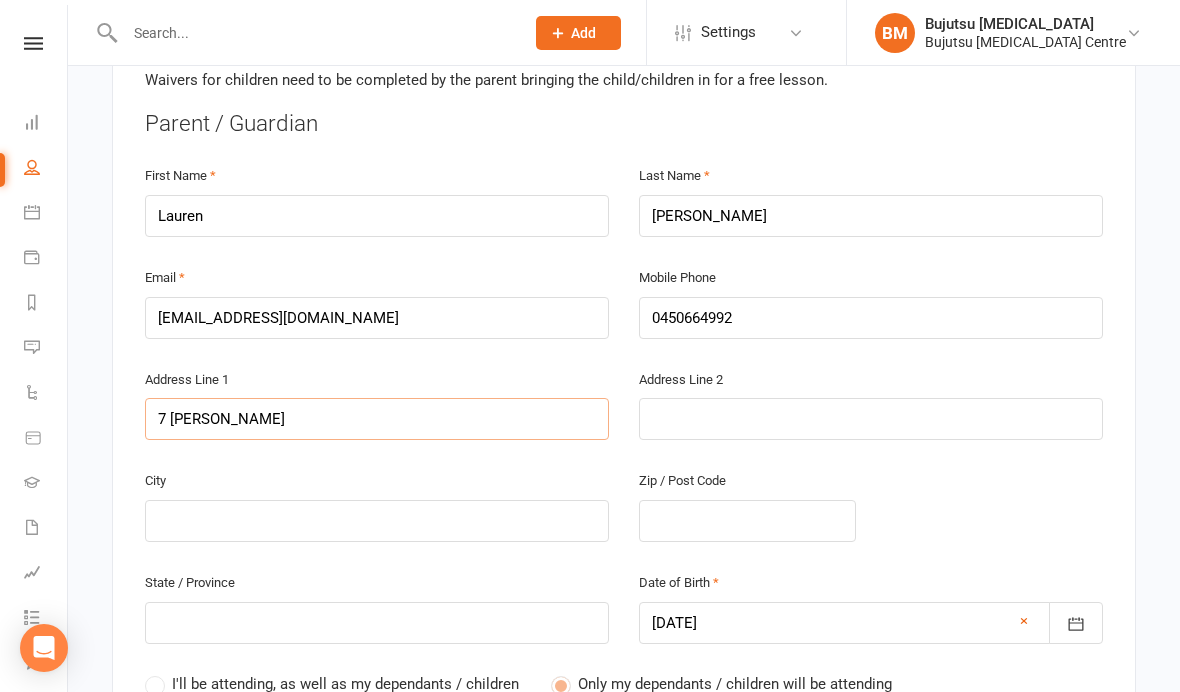 type on "7 Holland" 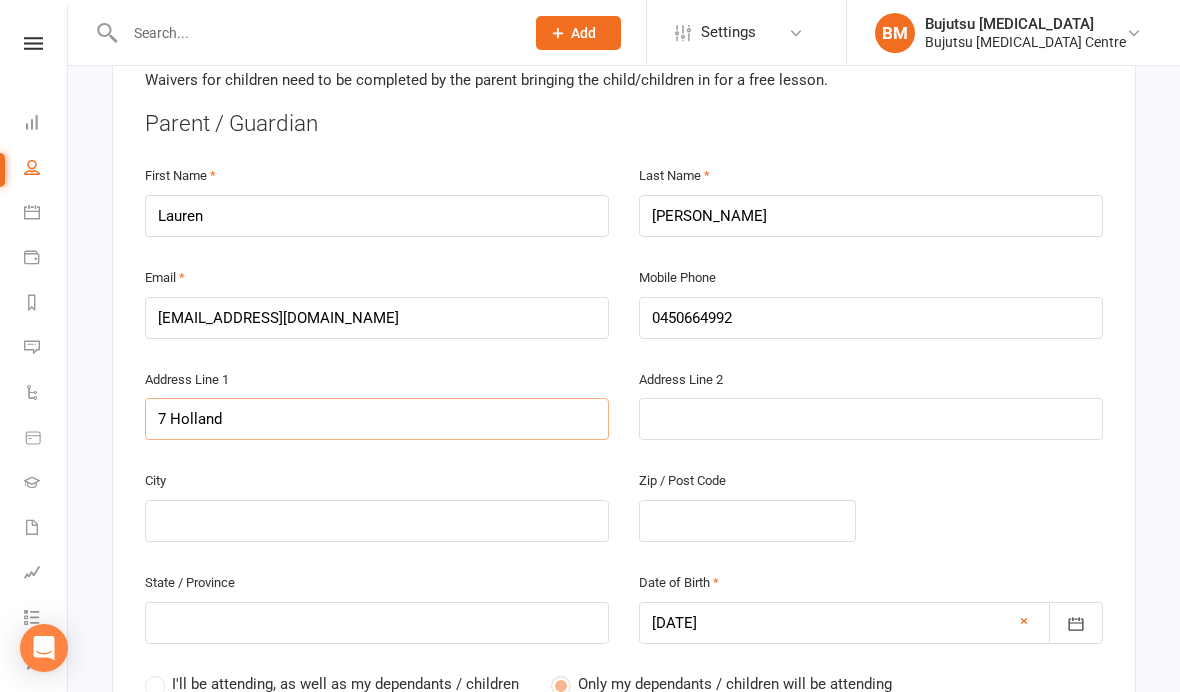 type on "7 Holland D" 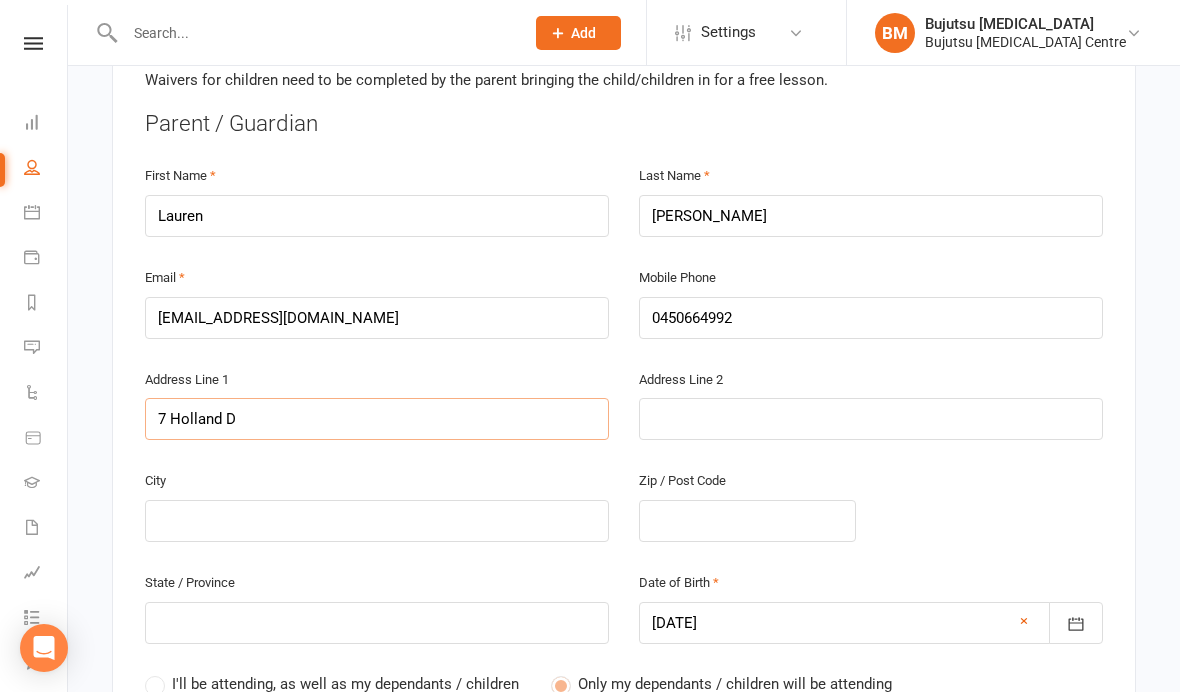type on "7 Holland De" 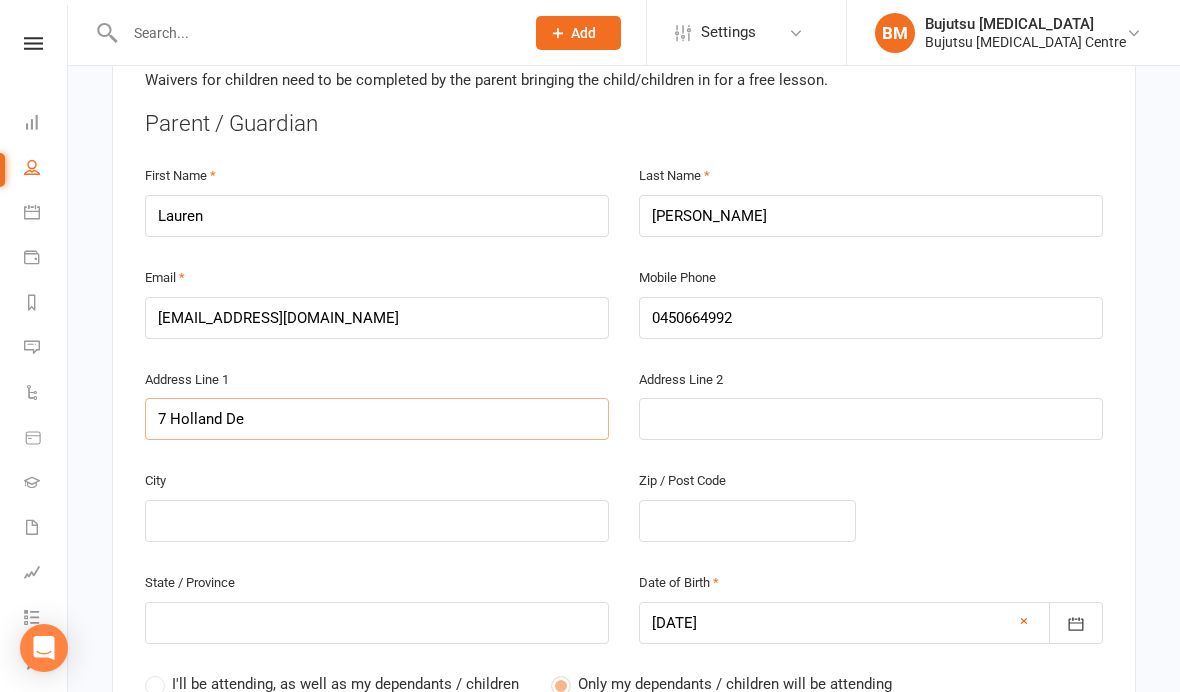 type on "7 Holland Der" 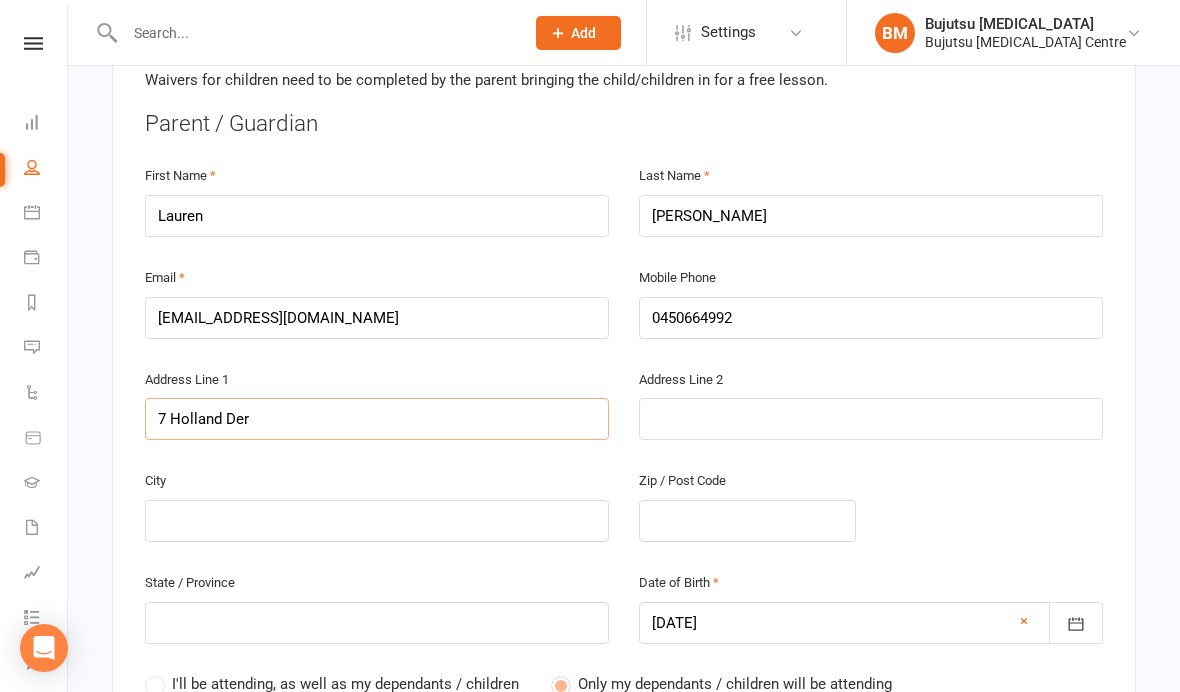 type on "7 Holland Der" 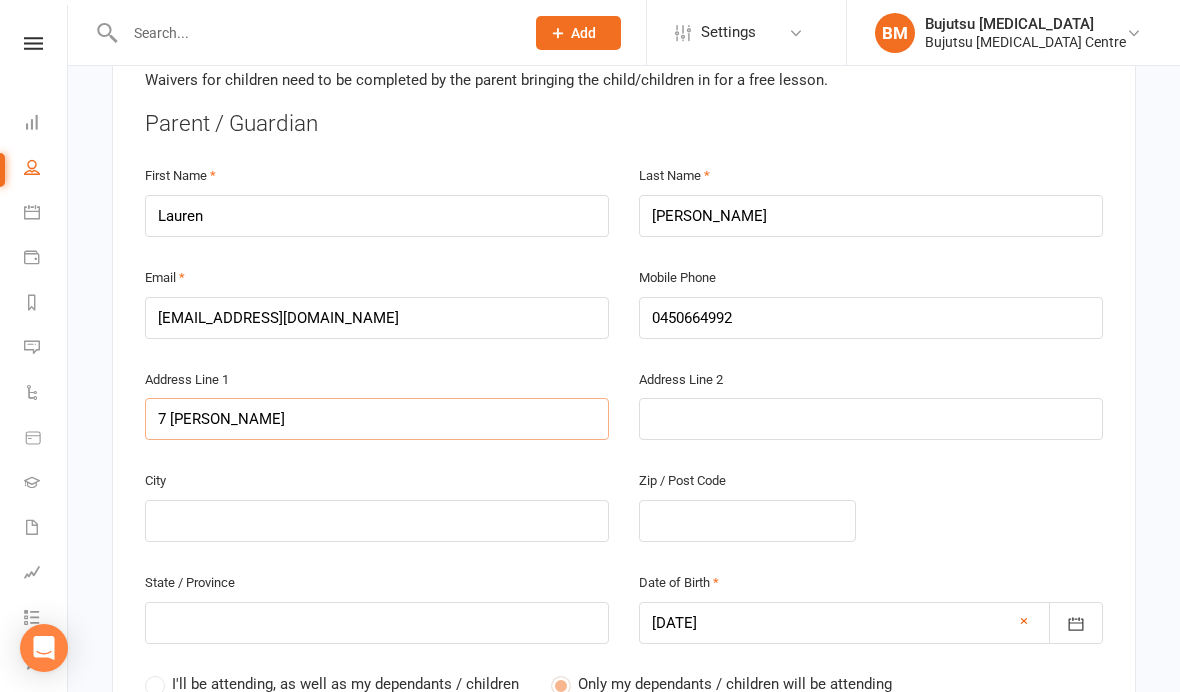 type on "7 Holland Der" 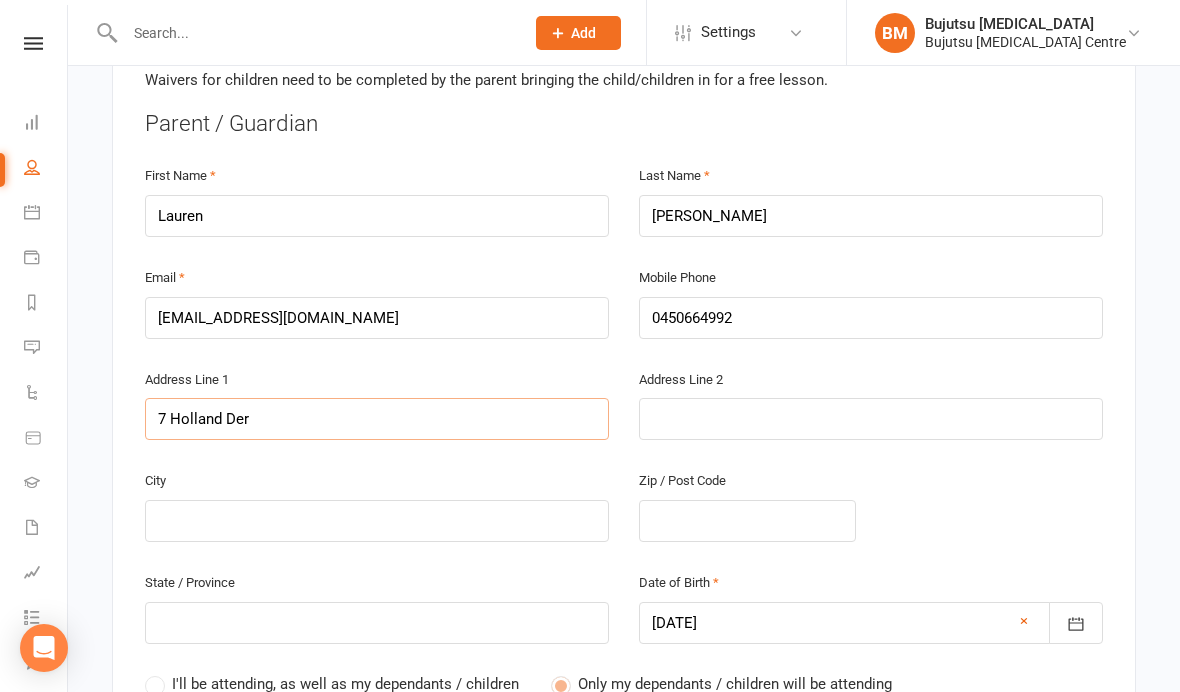 type on "7 Holland De" 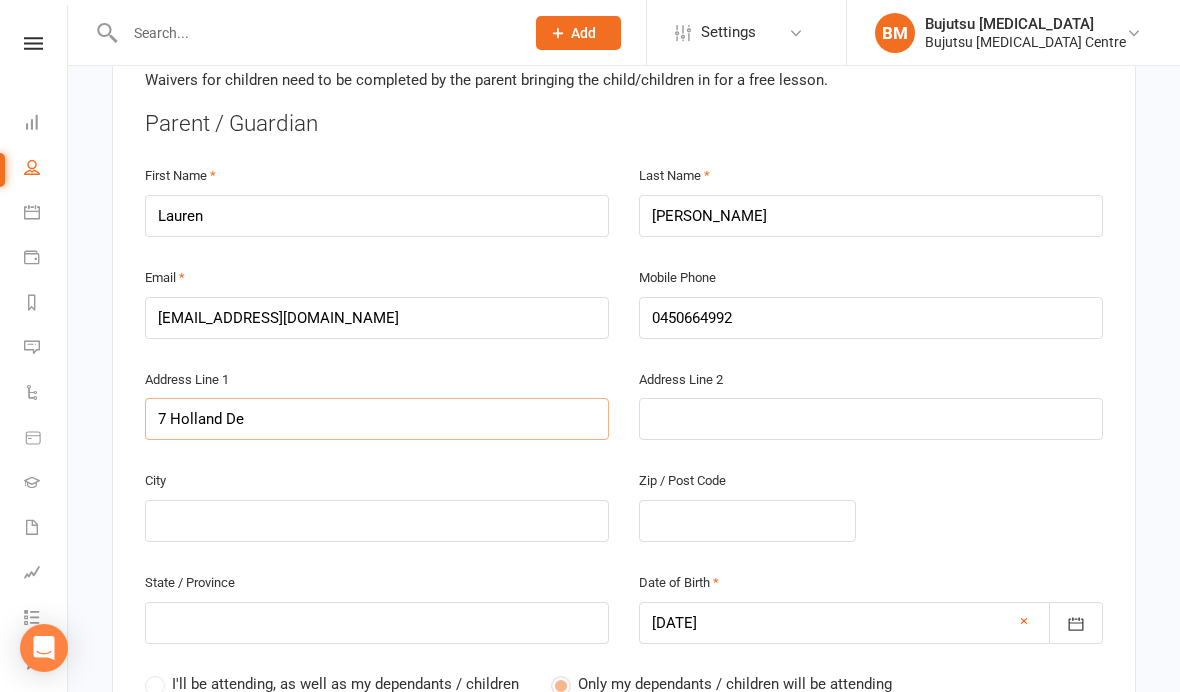 type on "7 Holland D" 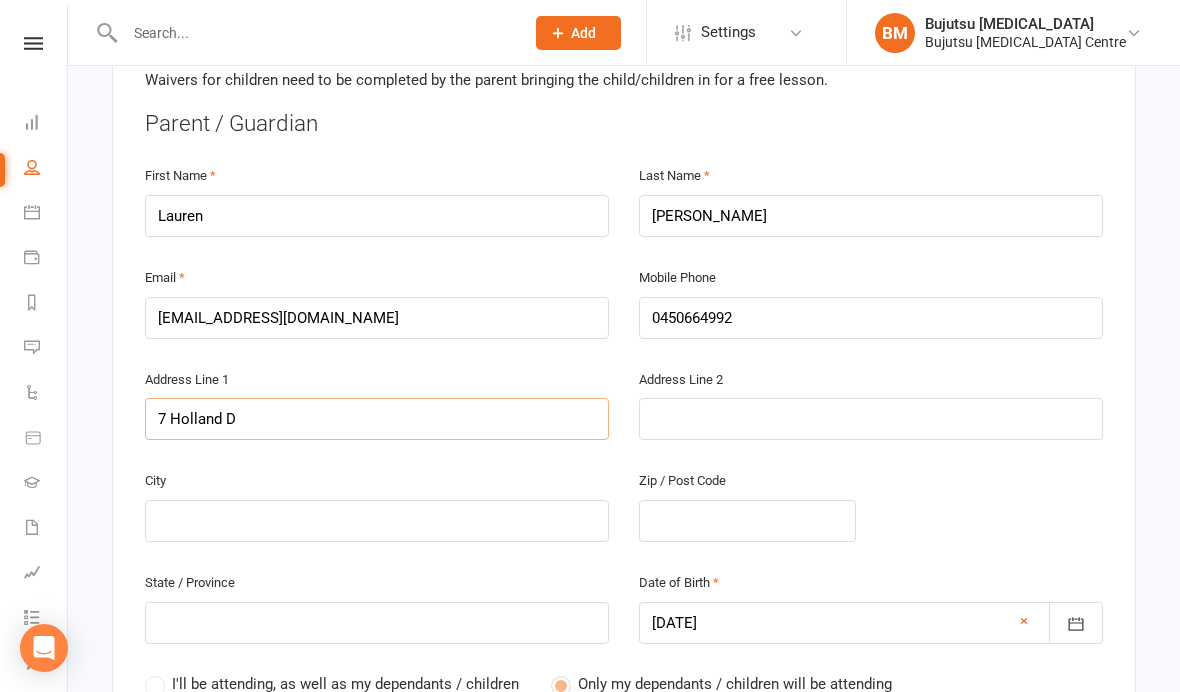 type on "7 Holland Dr" 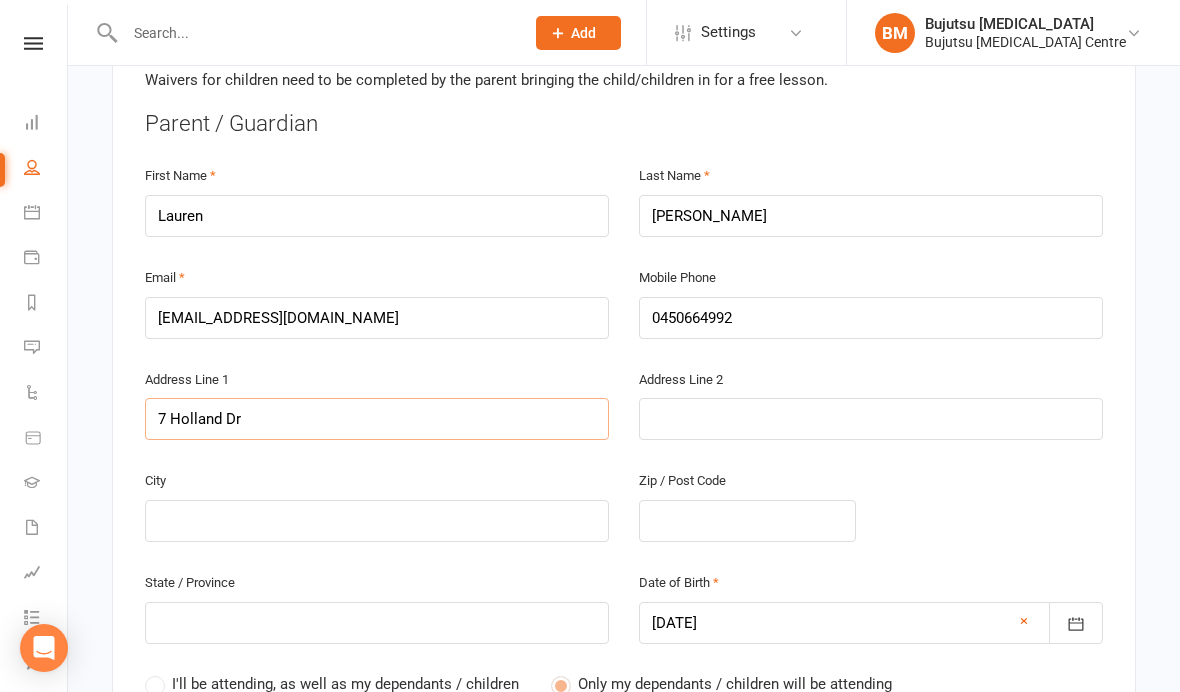 type on "7 Holland Dr" 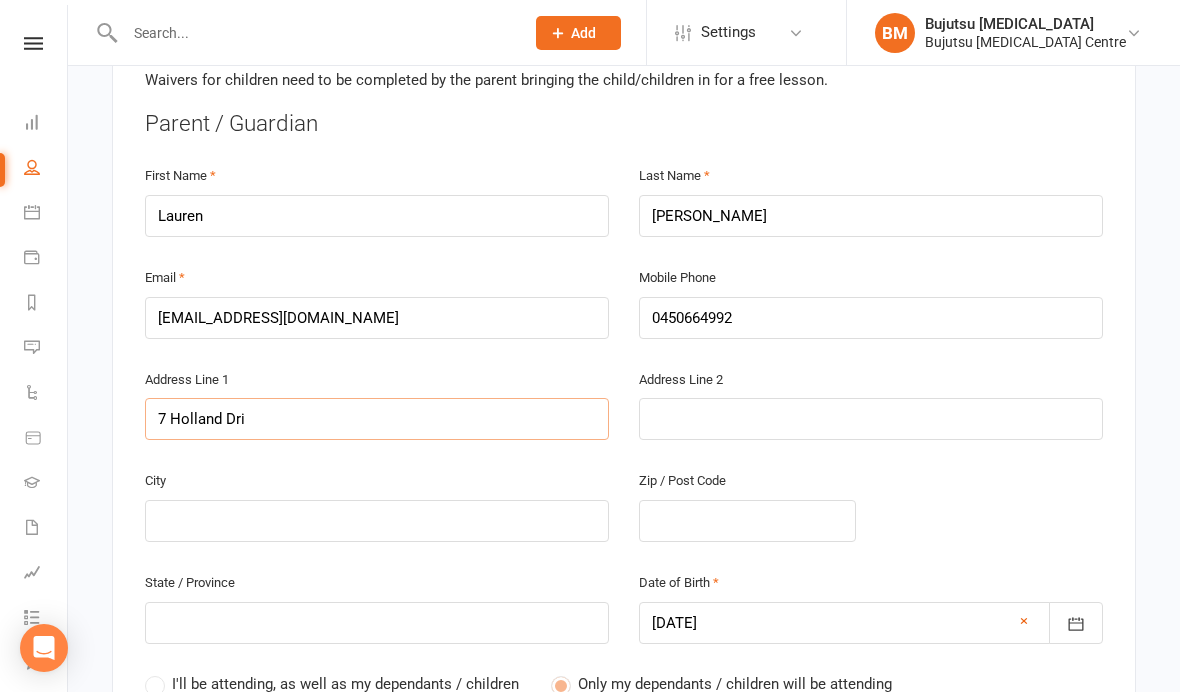 type on "7 Holland Driv" 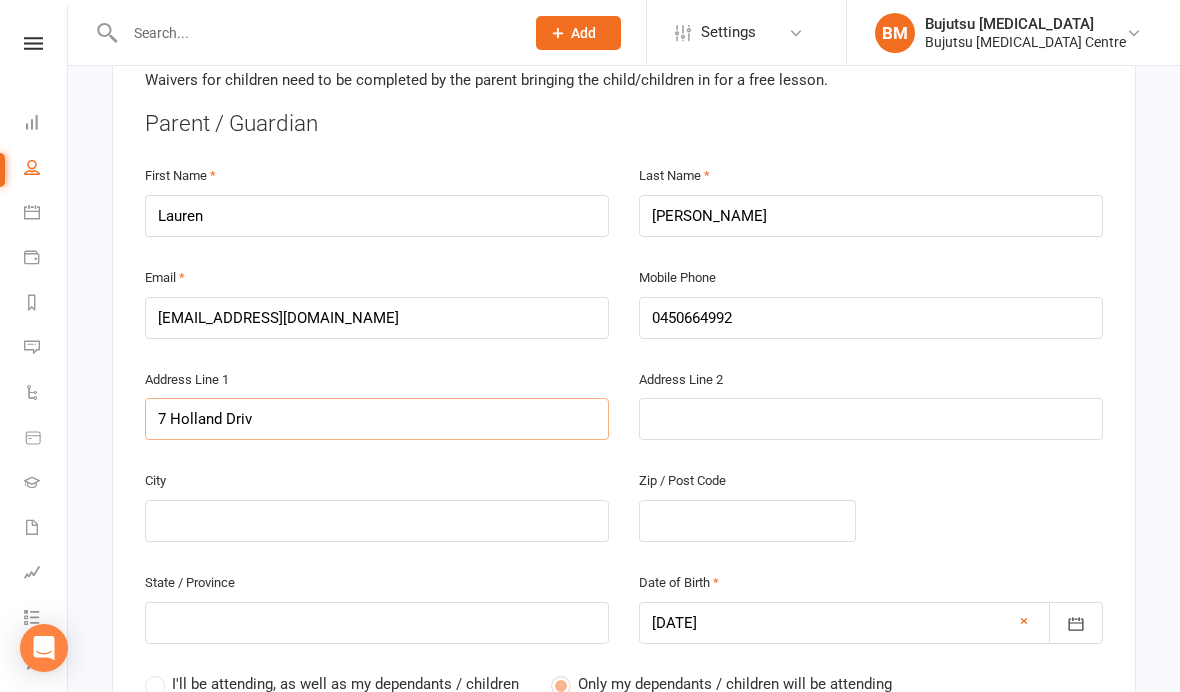 type on "[STREET_ADDRESS]" 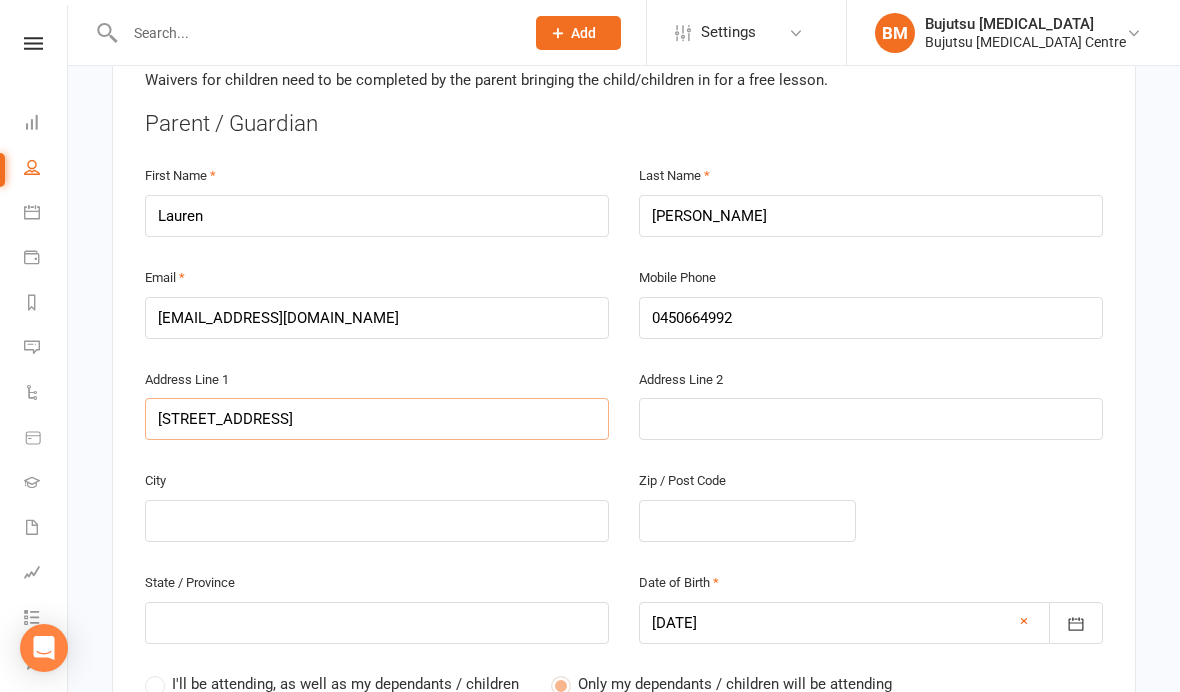 type on "[STREET_ADDRESS]" 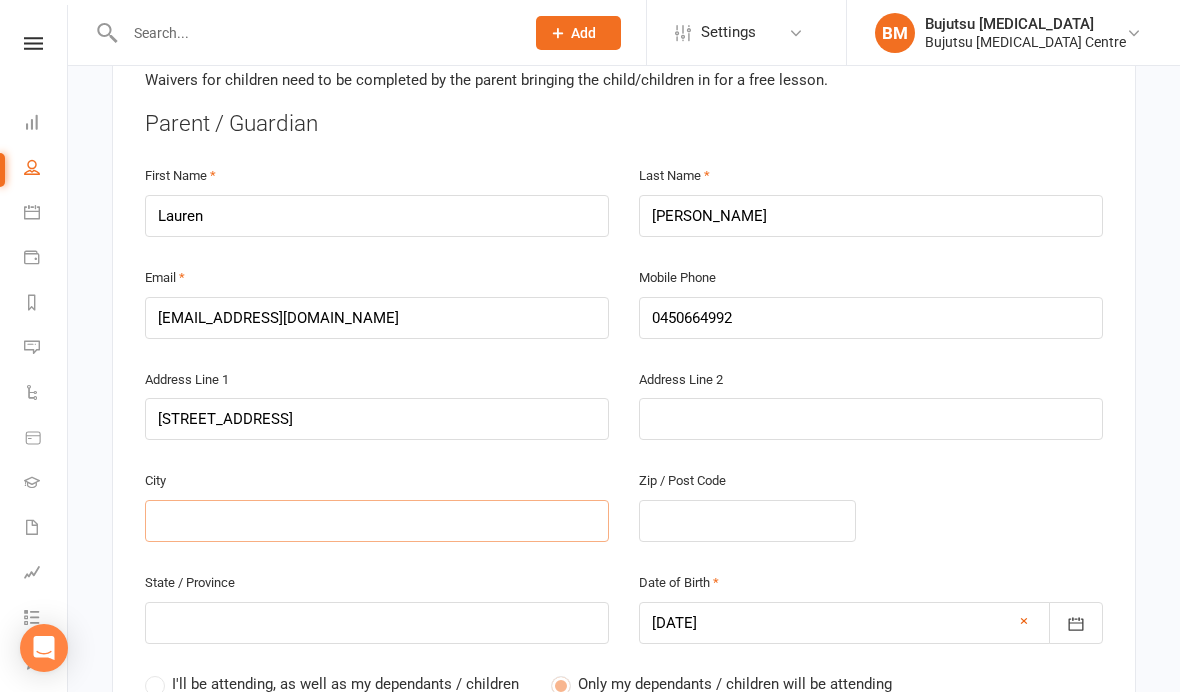 click at bounding box center (377, 521) 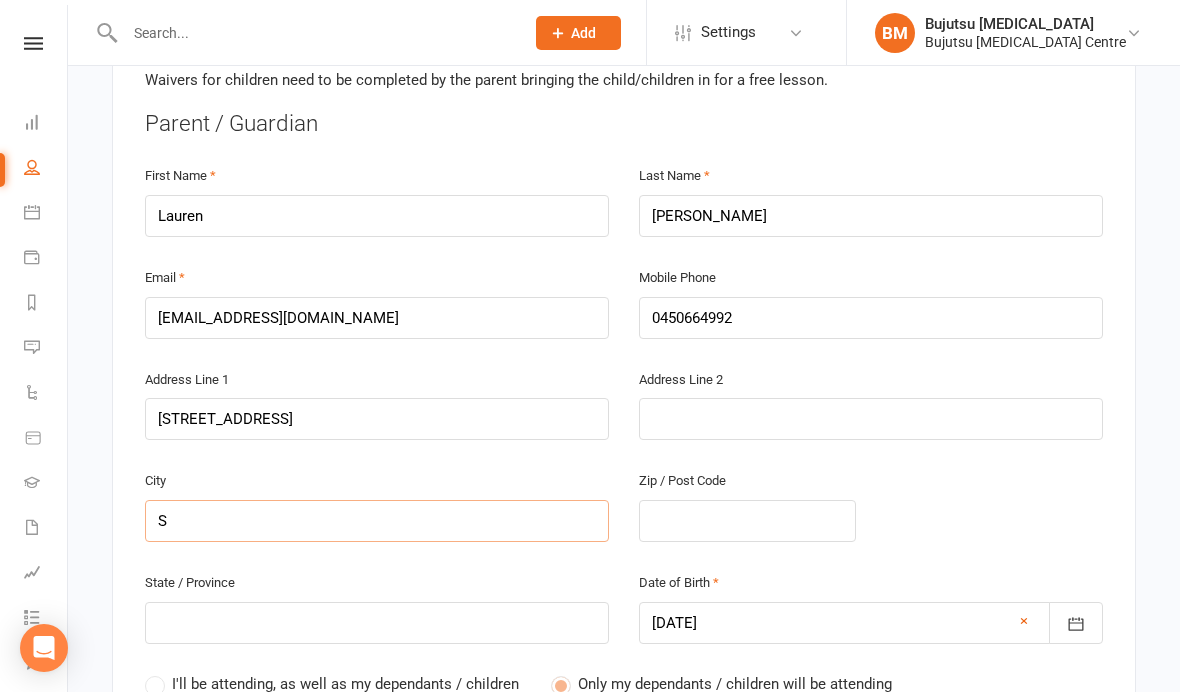 type on "Sp" 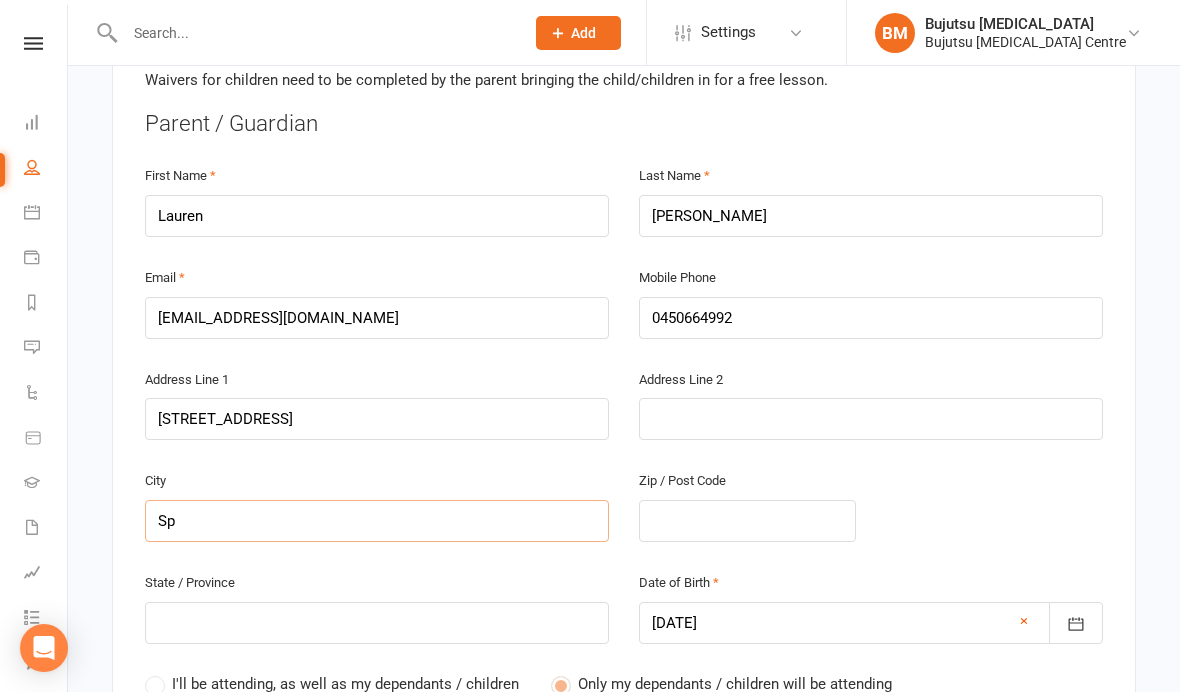 type on "Spr" 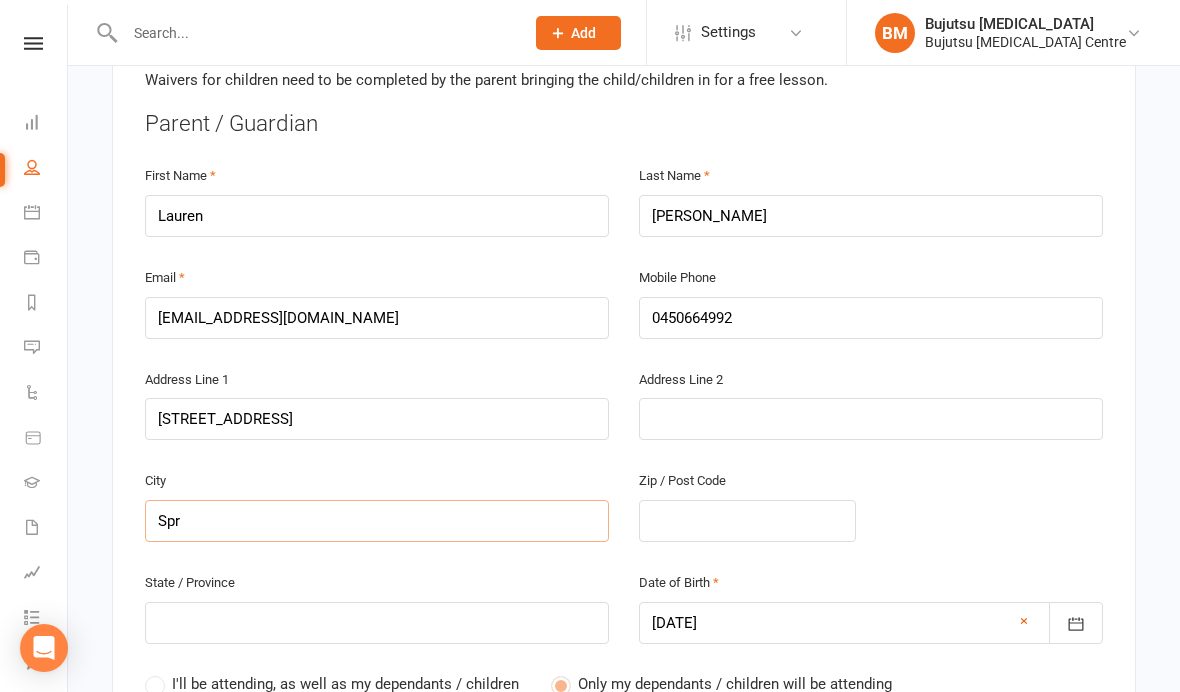 type on "Spri" 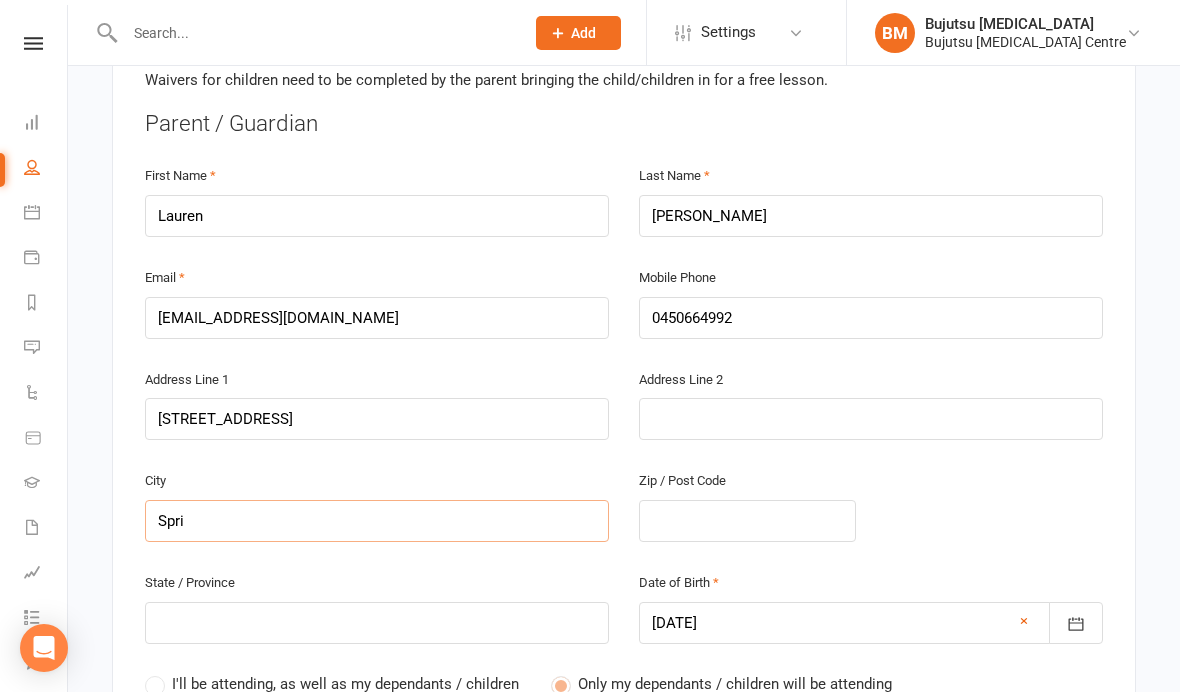 type on "Sprin" 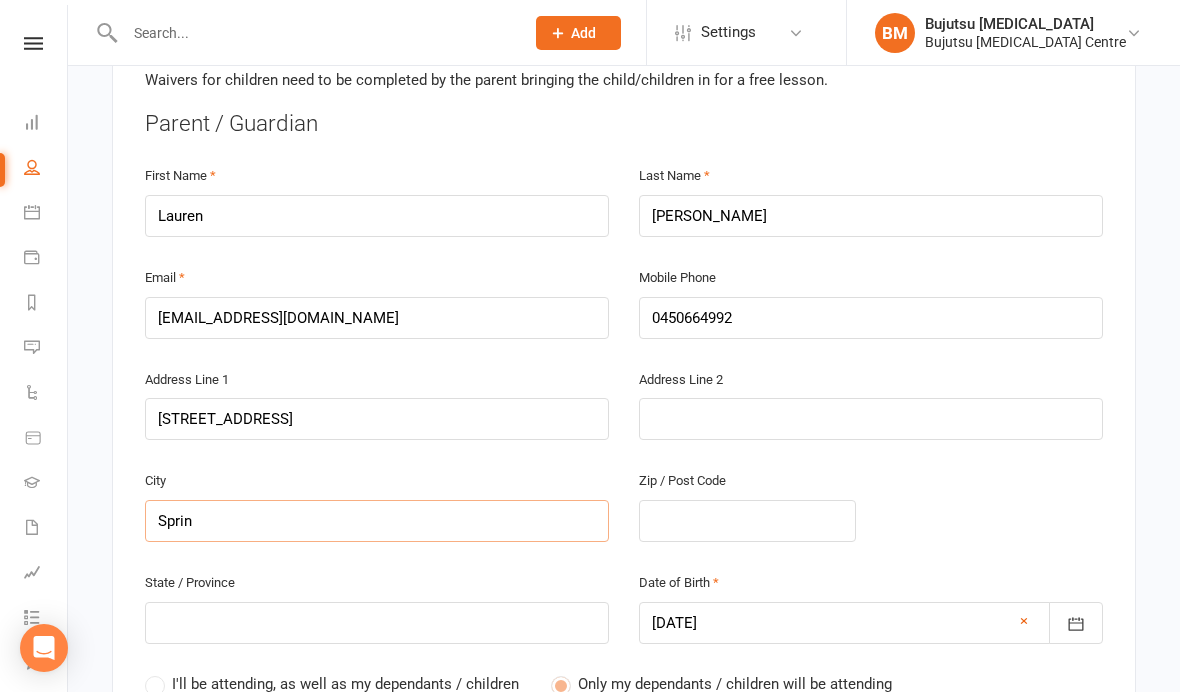 type on "Spring" 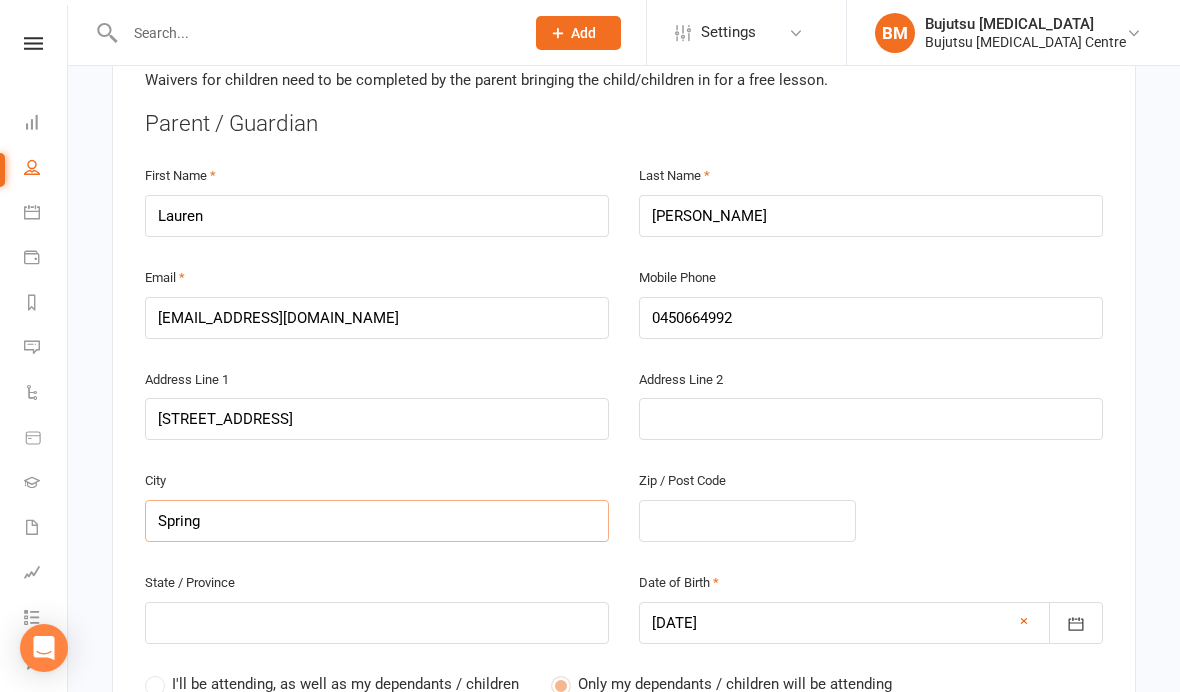 type on "Spring F" 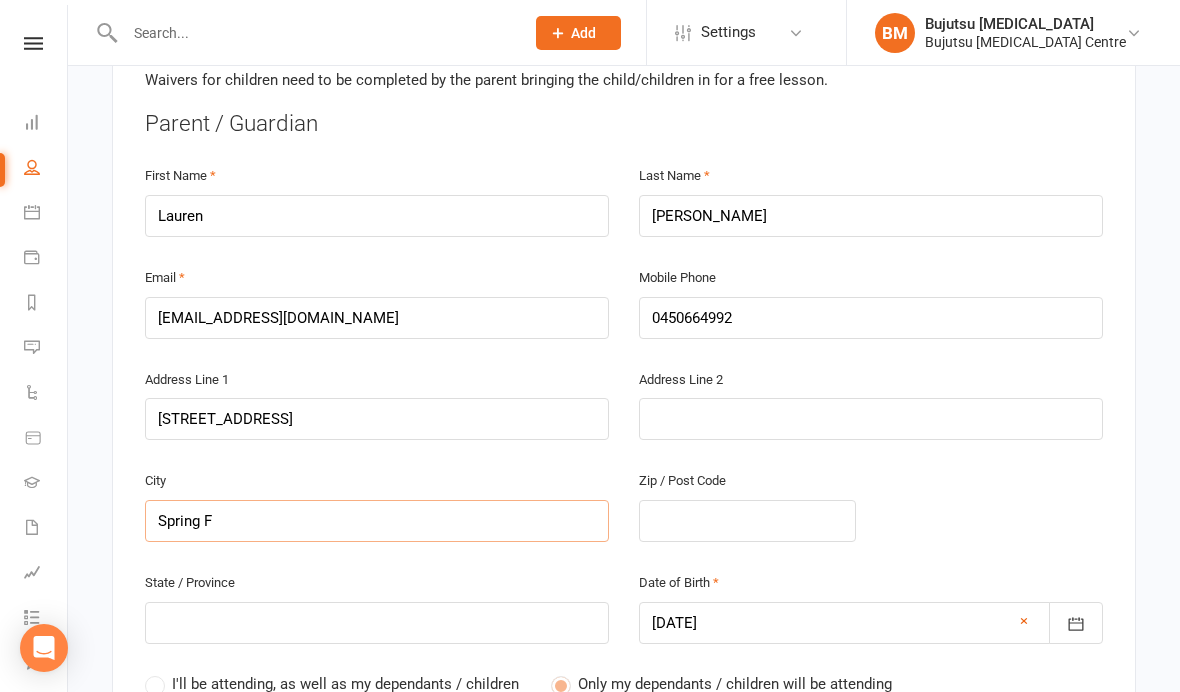 type on "Spring Fa" 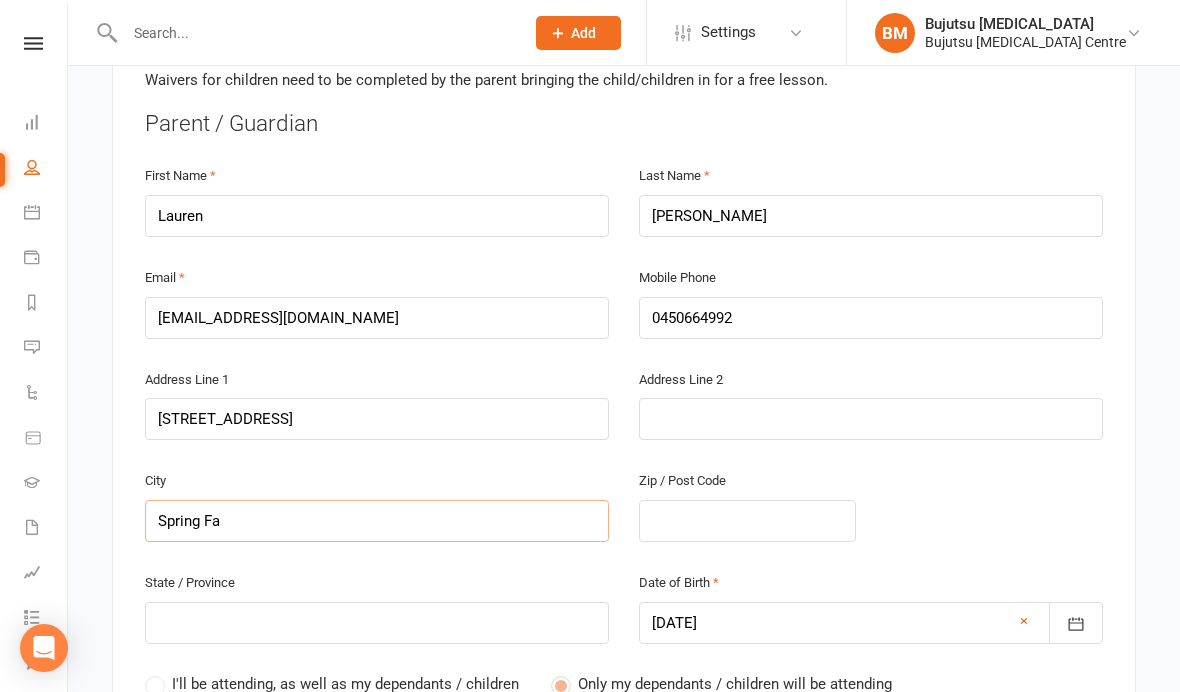 type on "Spring Far" 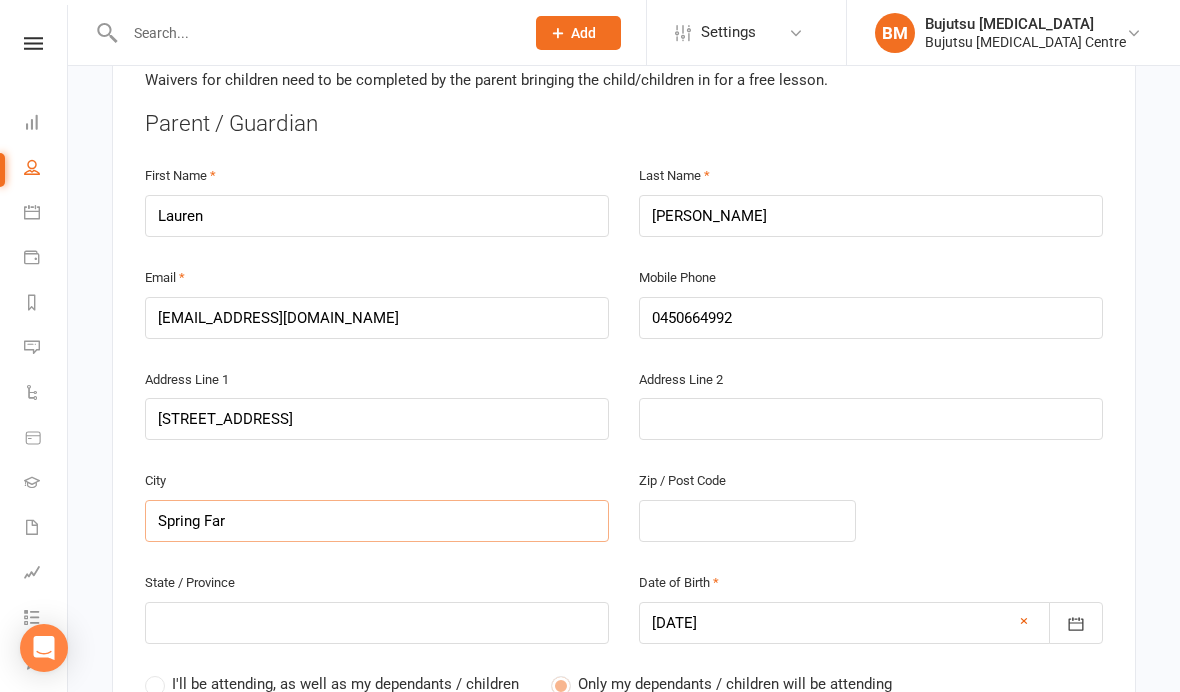 type on "Spring Farm" 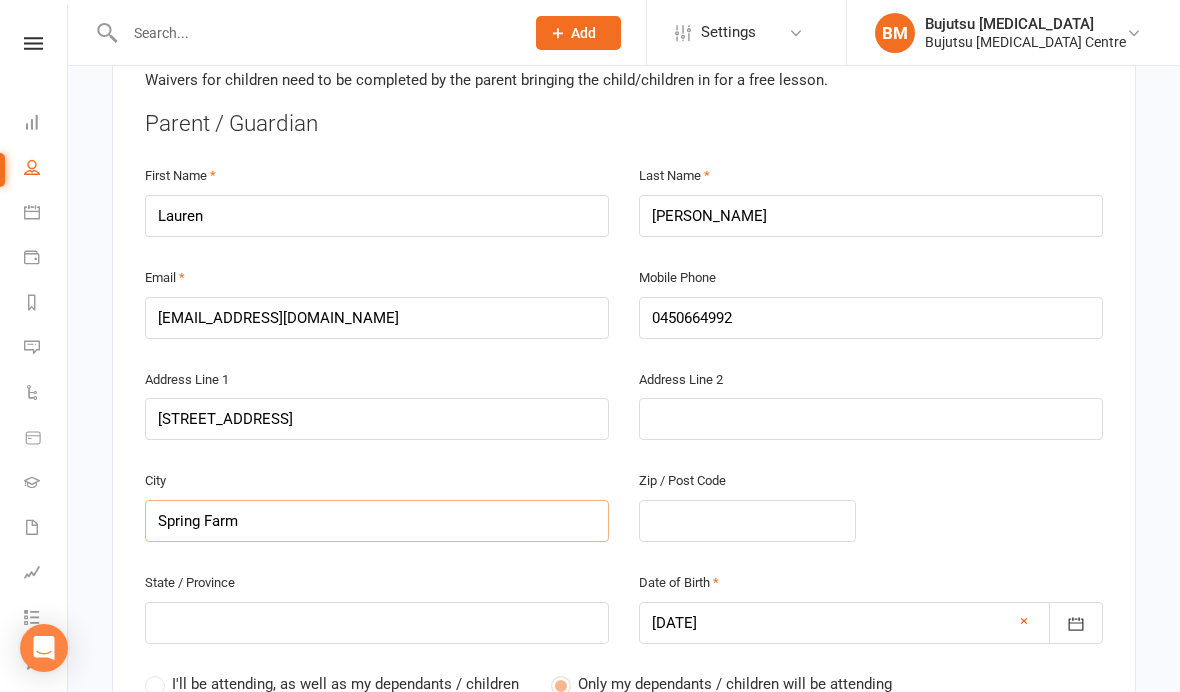 type on "Spring Farm" 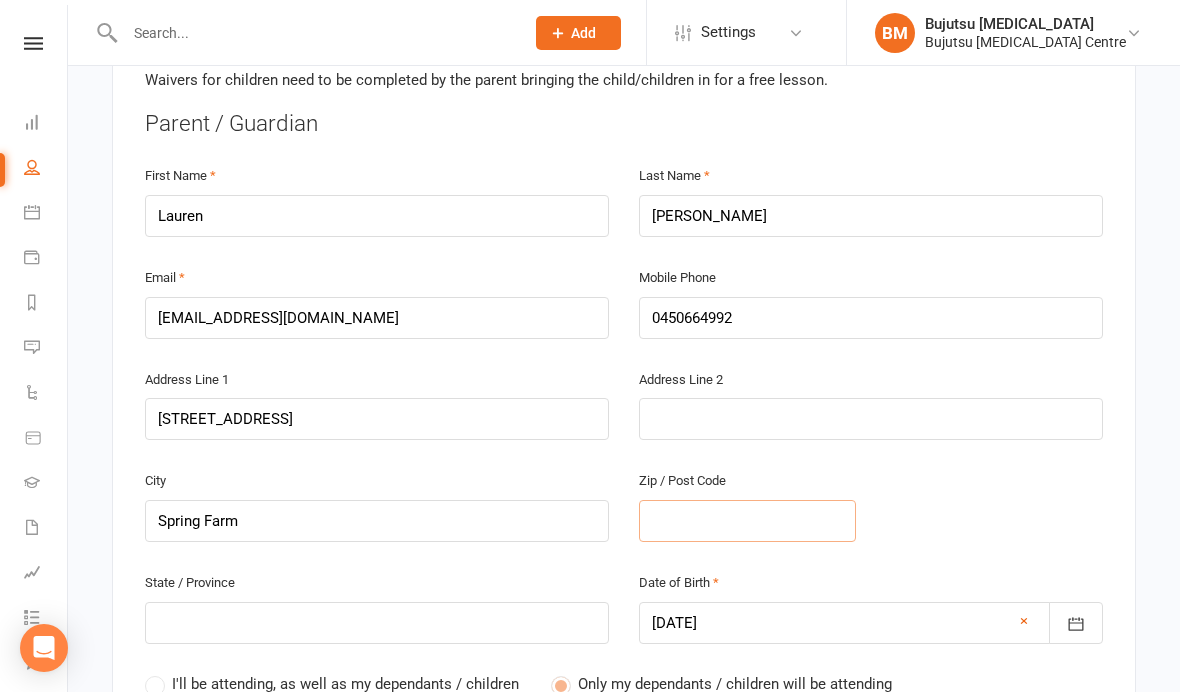 click at bounding box center [747, 521] 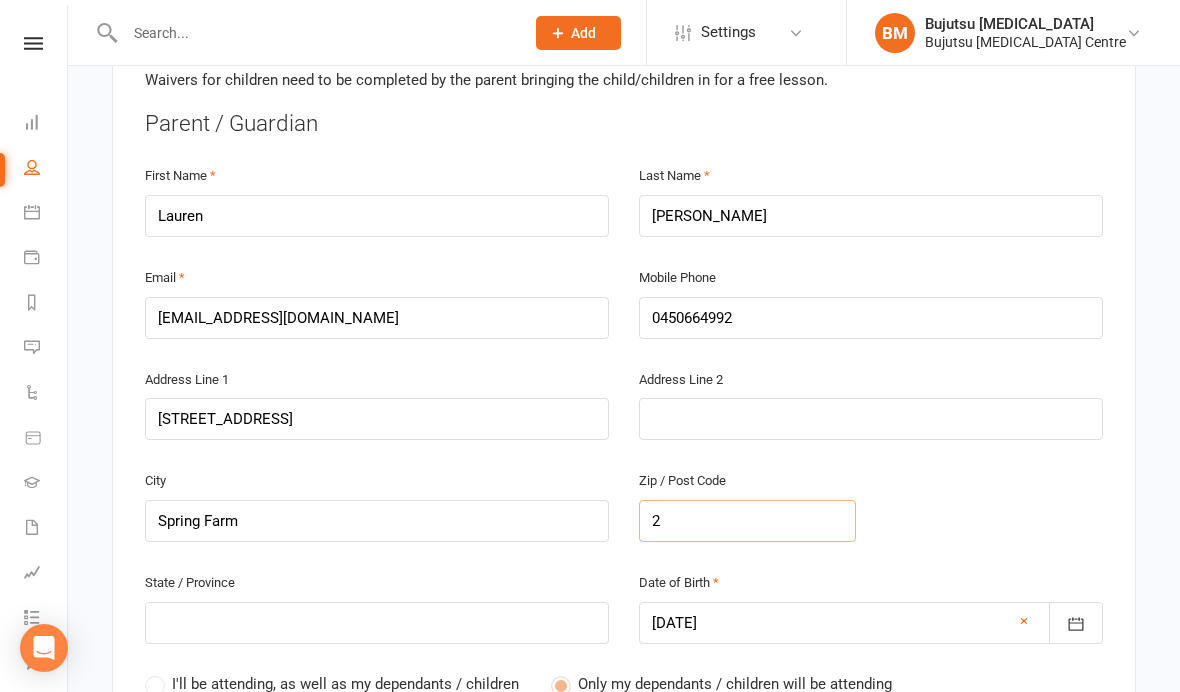 type on "25" 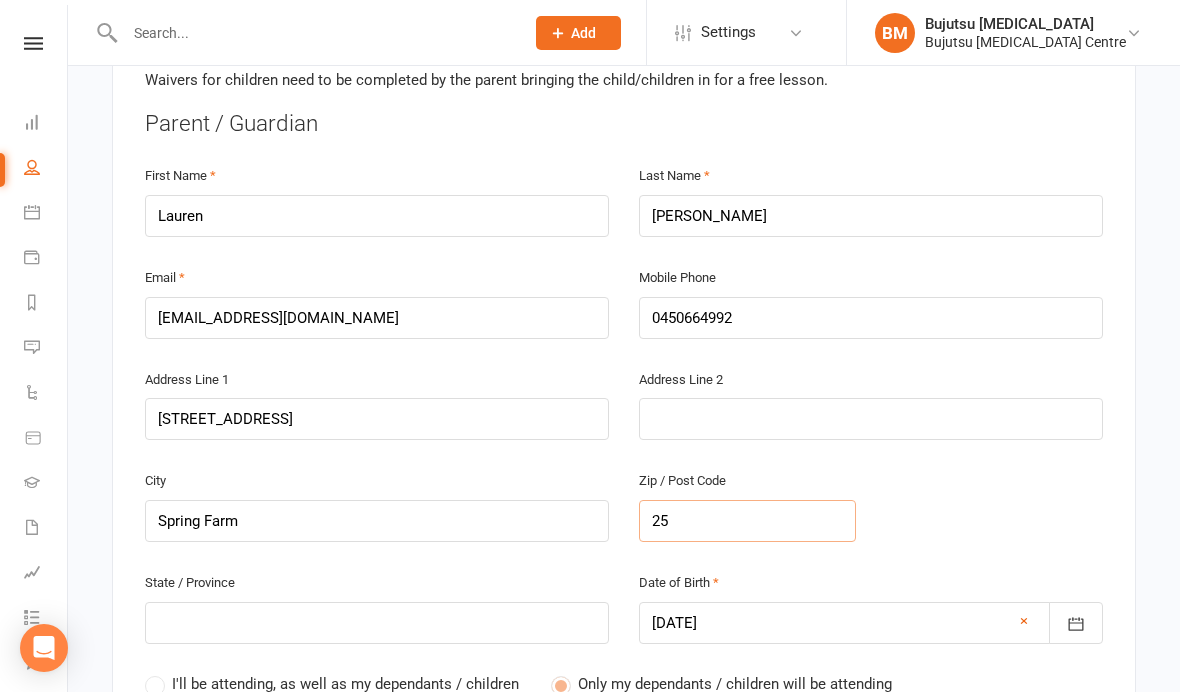 type on "257" 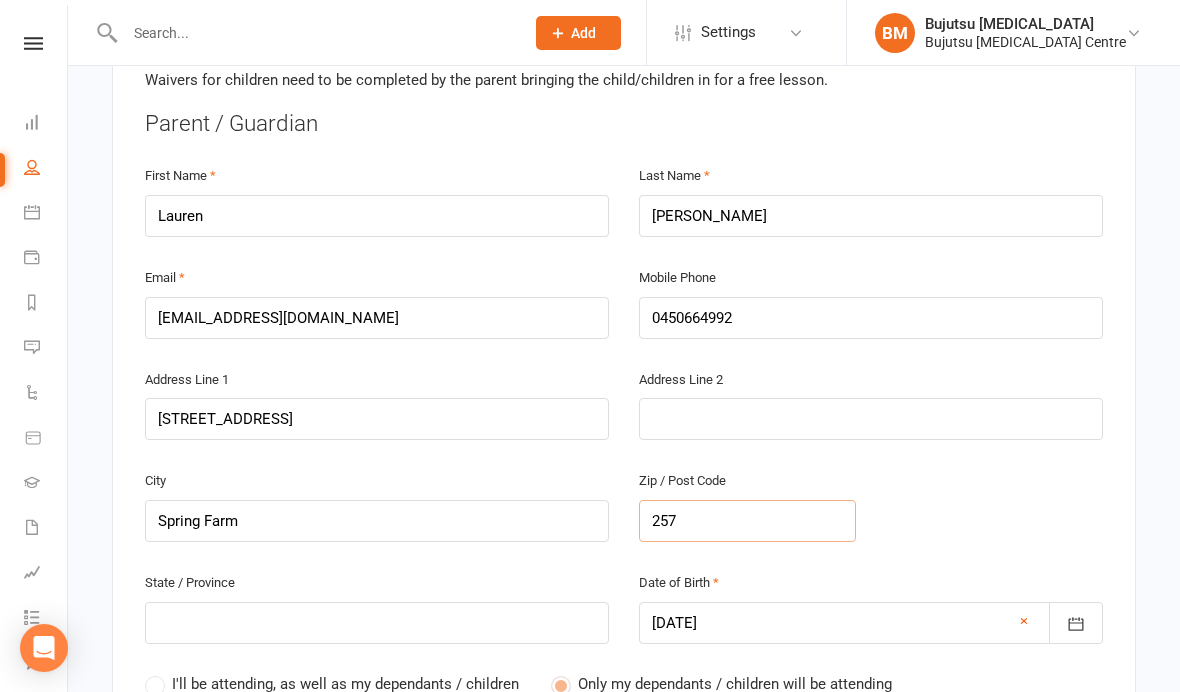 type on "2570" 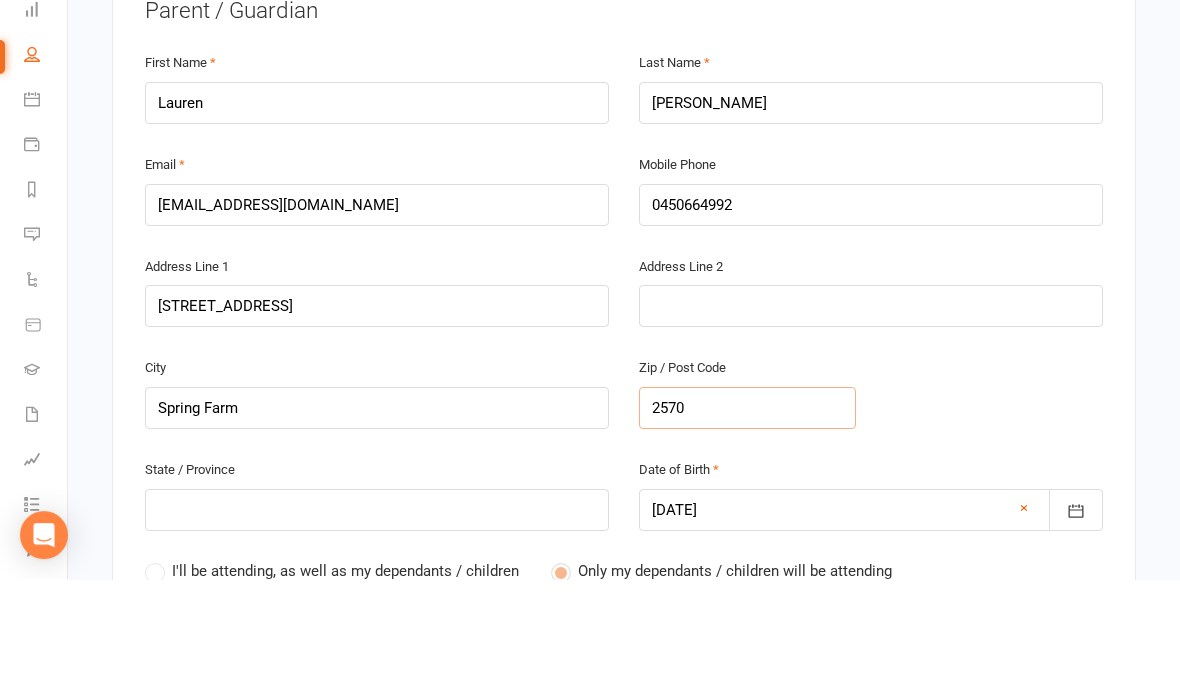 scroll, scrollTop: 500, scrollLeft: 0, axis: vertical 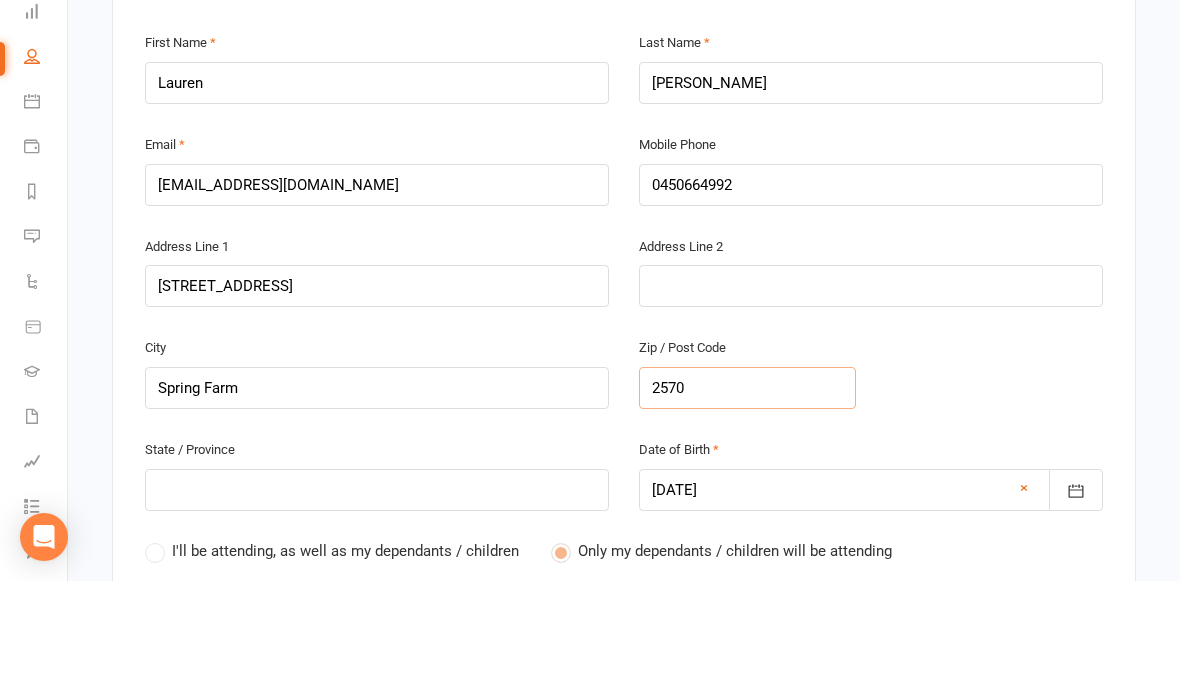 type on "2570" 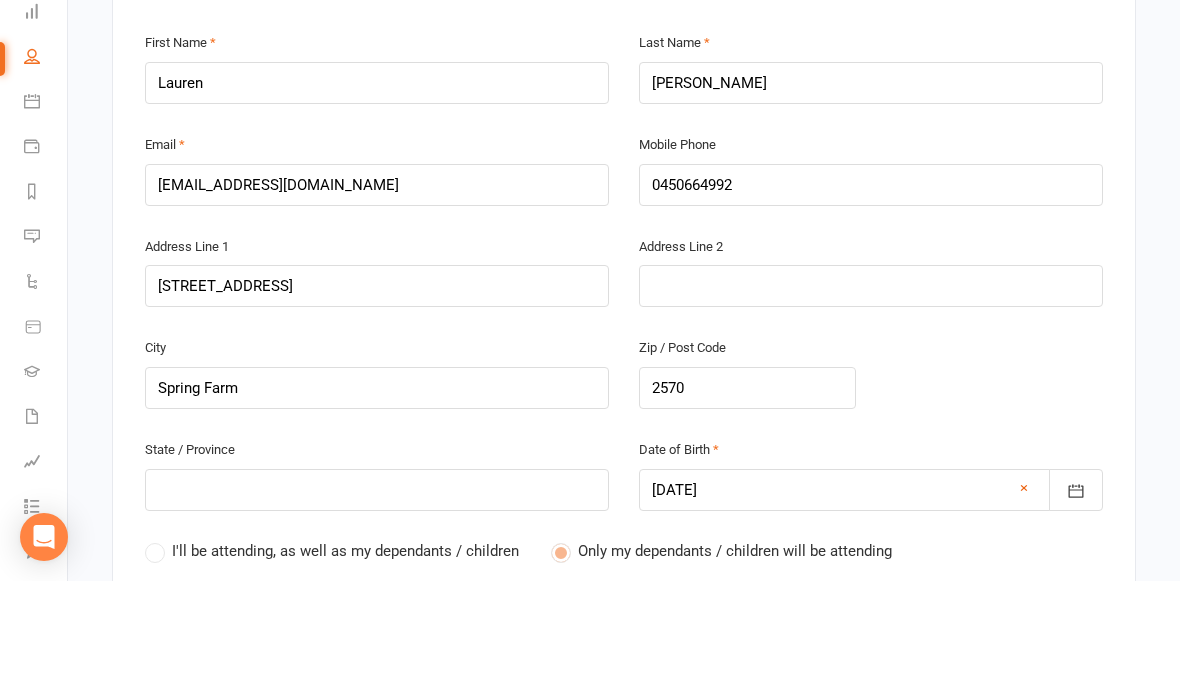 click at bounding box center [377, 601] 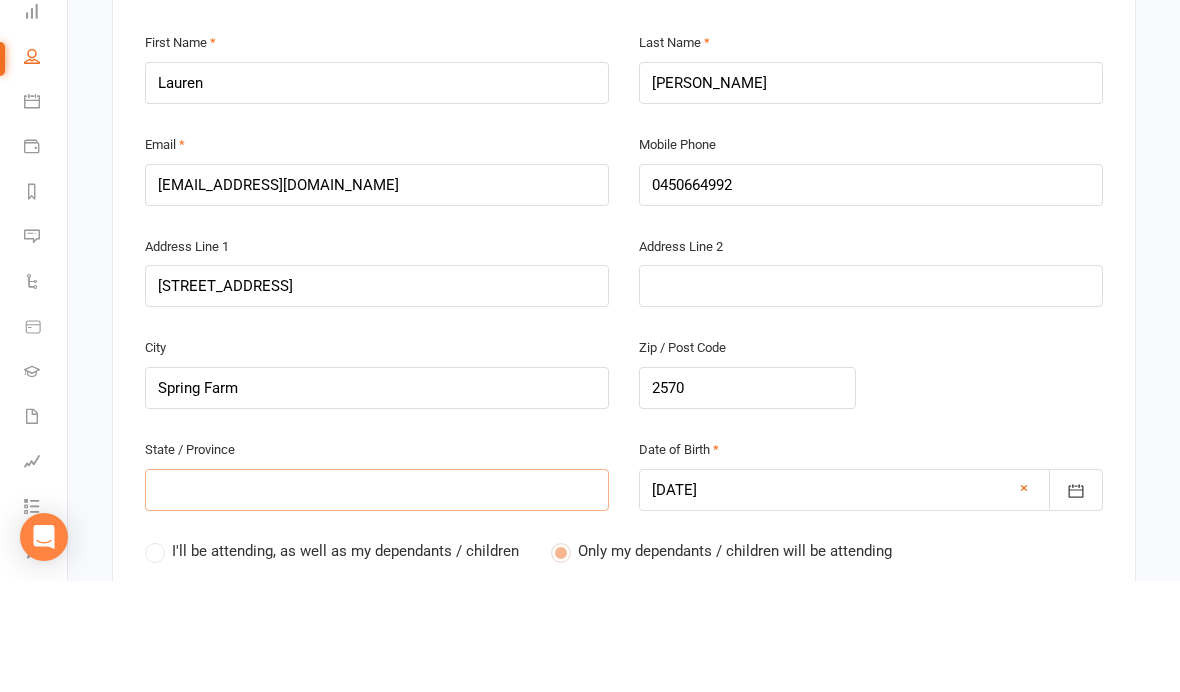 type on "N" 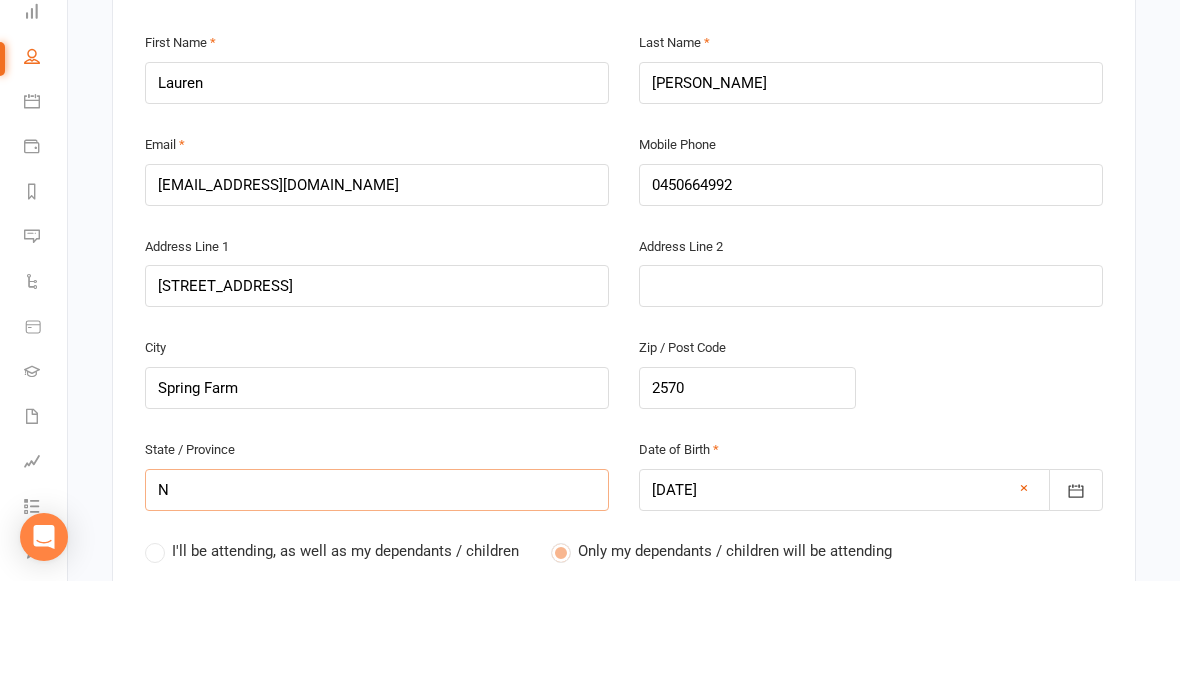type on "NS" 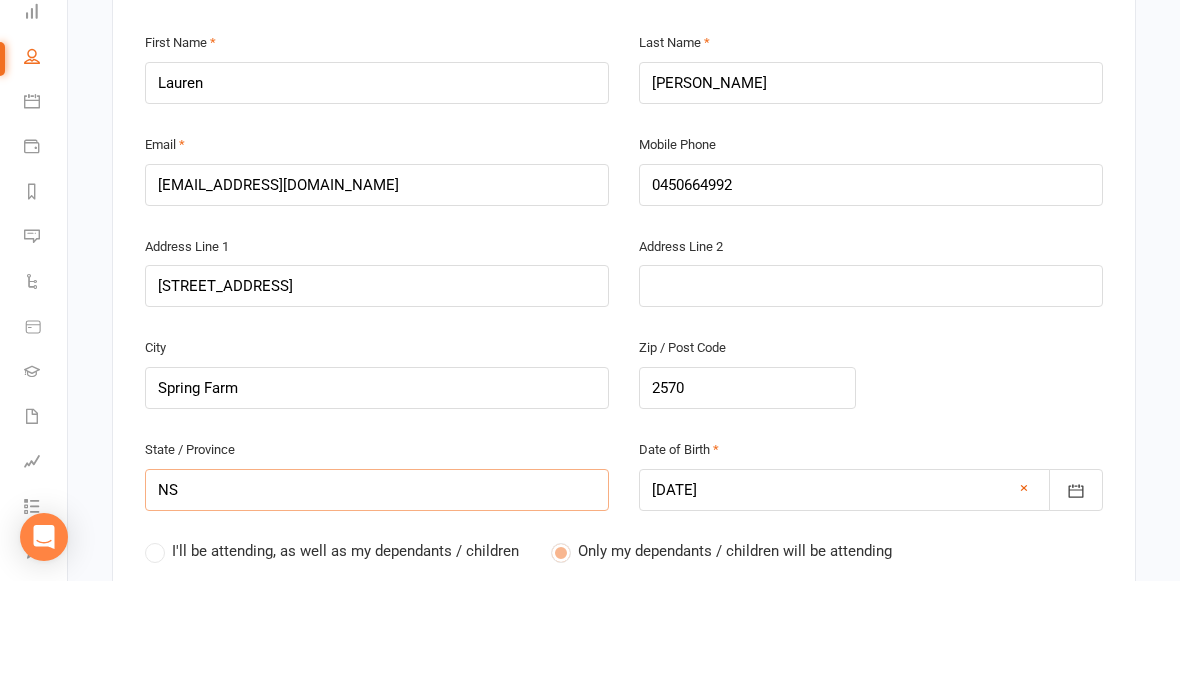 type on "[GEOGRAPHIC_DATA]" 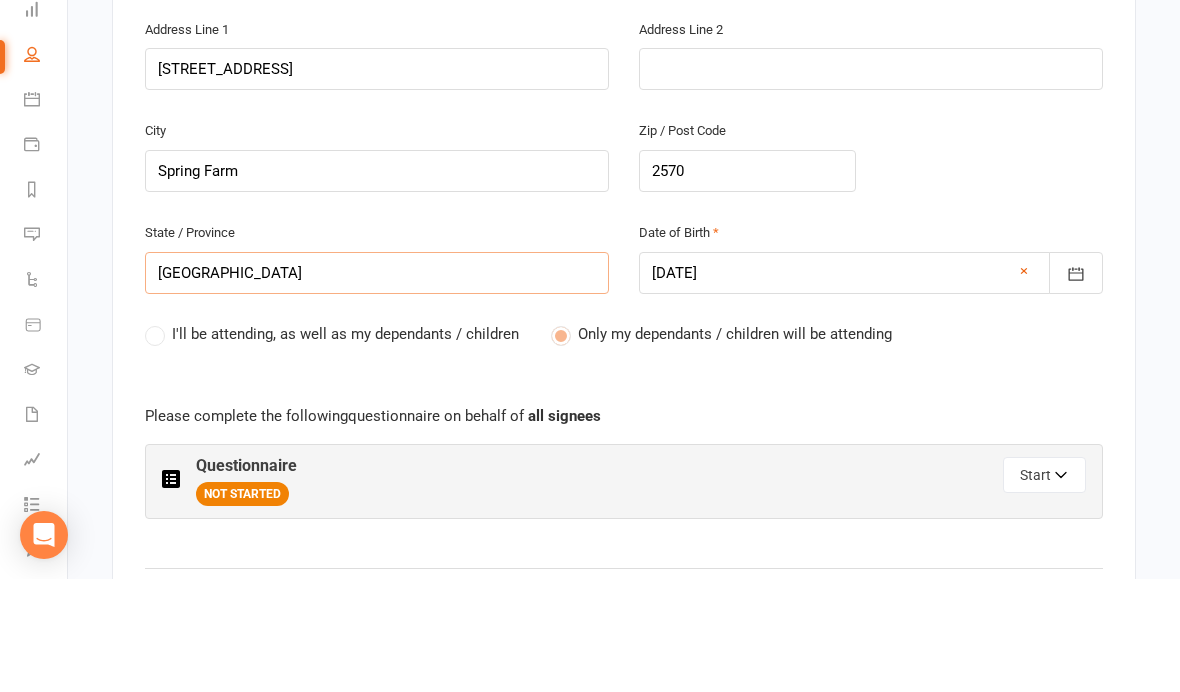scroll, scrollTop: 755, scrollLeft: 0, axis: vertical 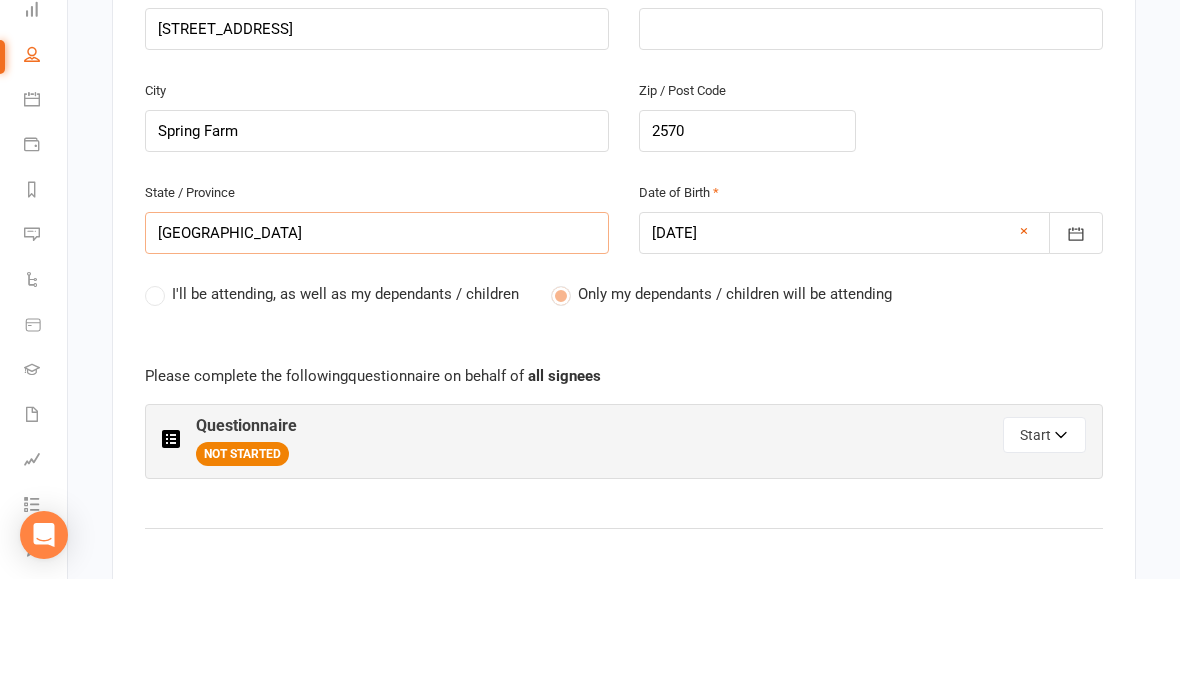 type on "[GEOGRAPHIC_DATA]" 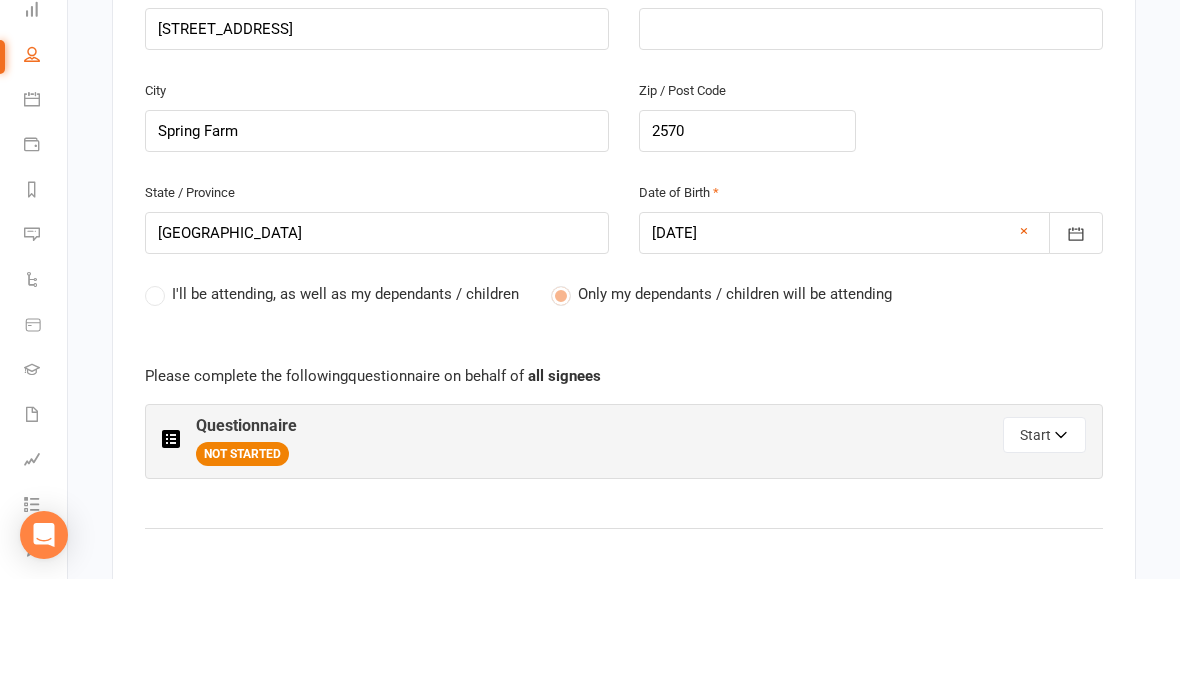 click on "Start" at bounding box center [1044, 548] 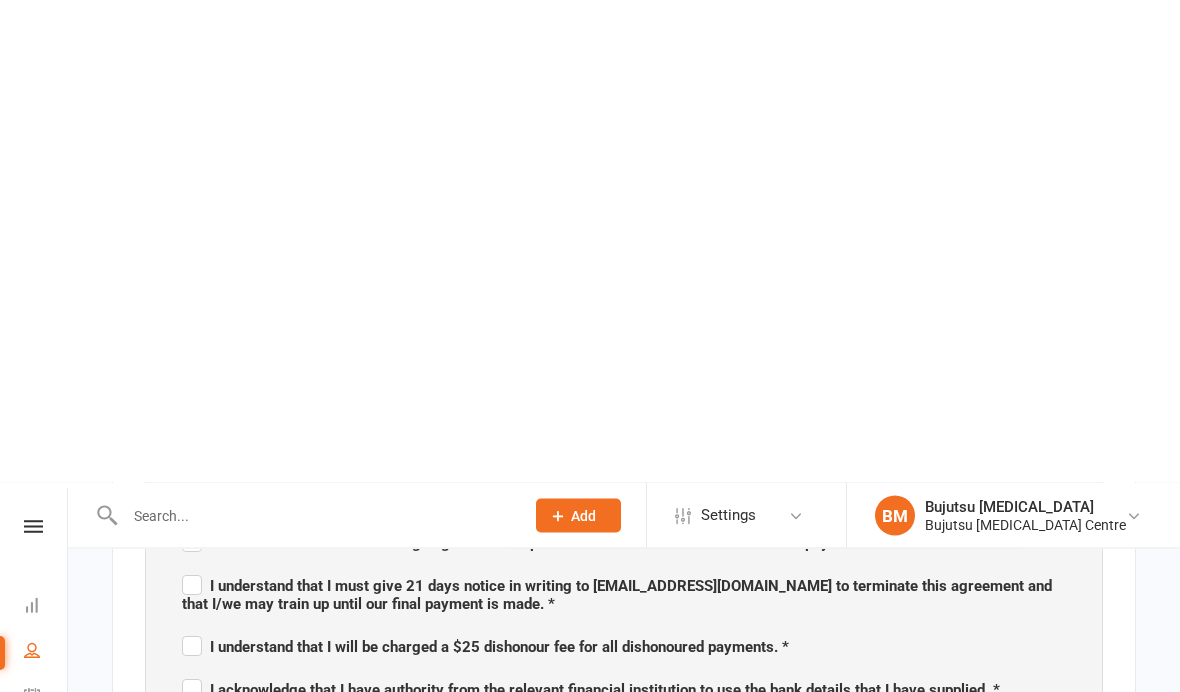 scroll, scrollTop: 1435, scrollLeft: 0, axis: vertical 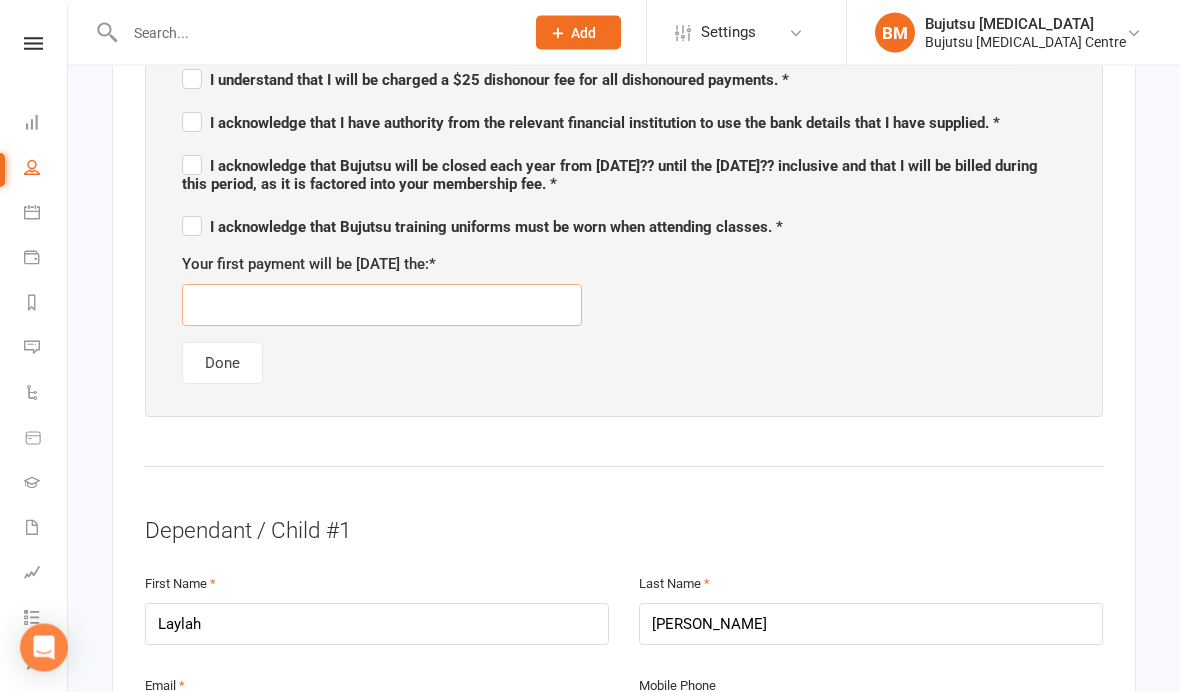 click at bounding box center (382, 306) 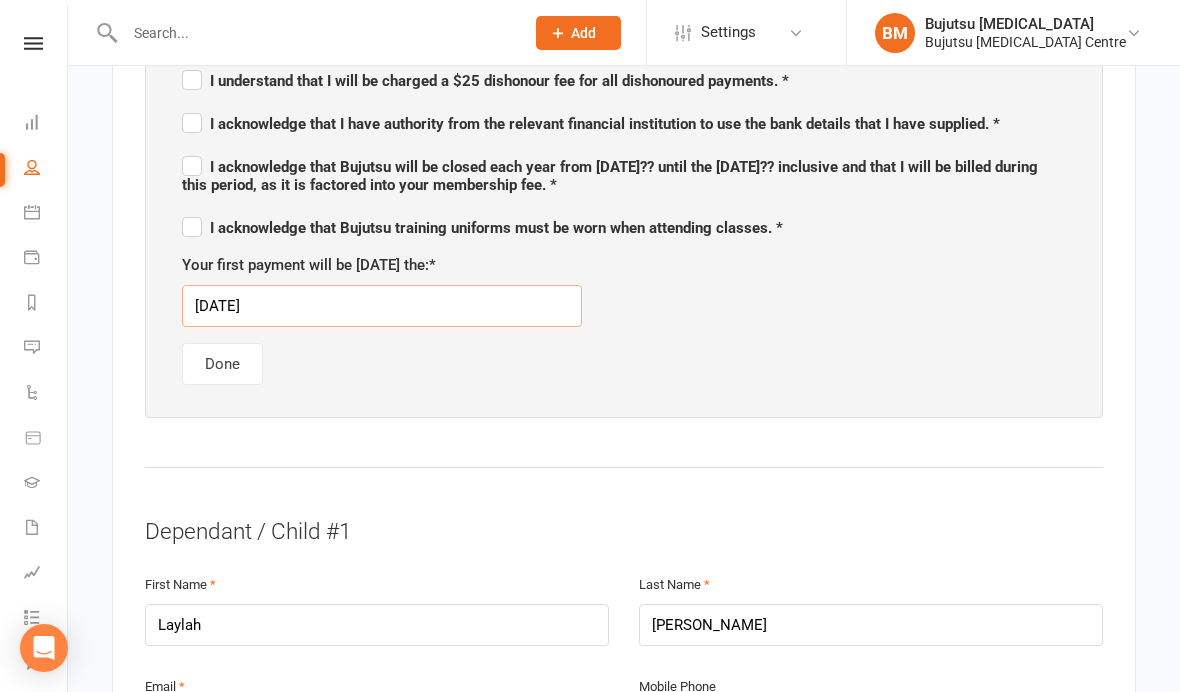 type on "[DATE]" 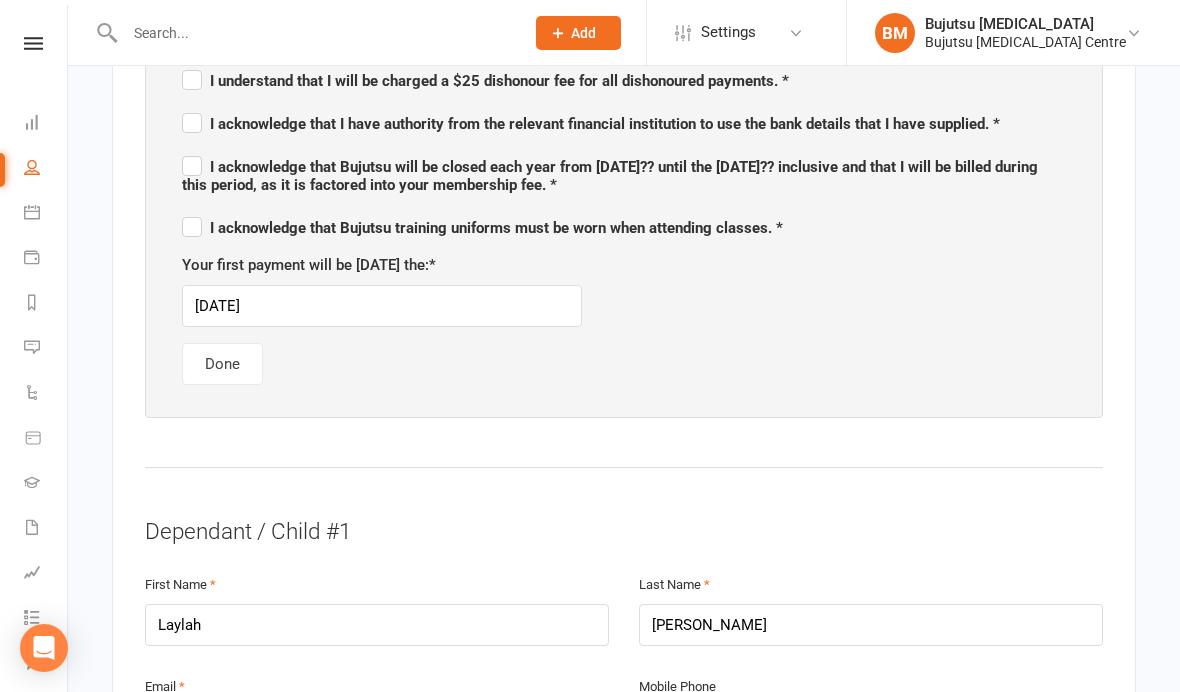 click on "Please ensure you CAREFULLY read and acknowledge each question. I understand that this is an on going membership and that I must make a minimum of 12 payments.   * I understand that I must give 21 days notice in writing to [EMAIL_ADDRESS][DOMAIN_NAME] to terminate this agreement and that I/we may train up until our final payment is made.   * I understand that I will be charged a $25 dishonour fee for all dishonoured payments.   * I acknowledge that I have authority from the relevant financial institution to use the bank details that I have supplied.   * I acknowledge that Bujutsu will be closed each year from [DATE]?? until the [DATE]?? inclusive and that I will be billed during this period, as it is factored into your membership fee.   * I acknowledge that Bujutsu training uniforms must be worn when attending classes.   * Your first payment will be [DATE] the:  * [DATE] Done" at bounding box center [624, 152] 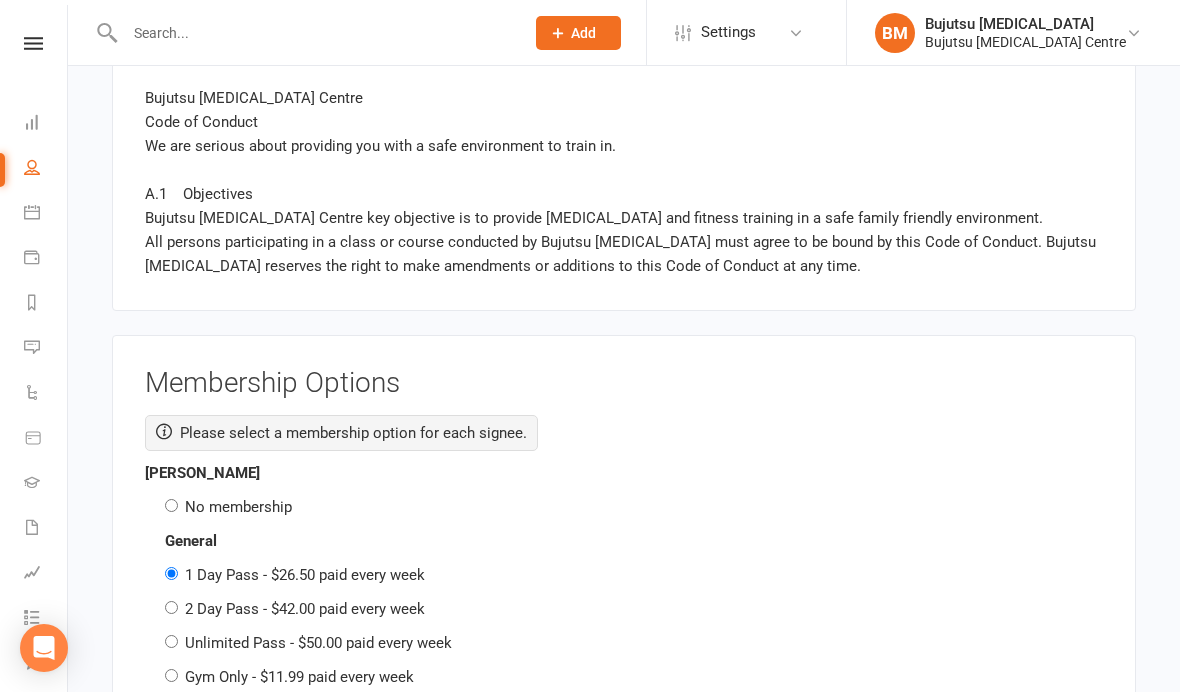 scroll, scrollTop: 3319, scrollLeft: 0, axis: vertical 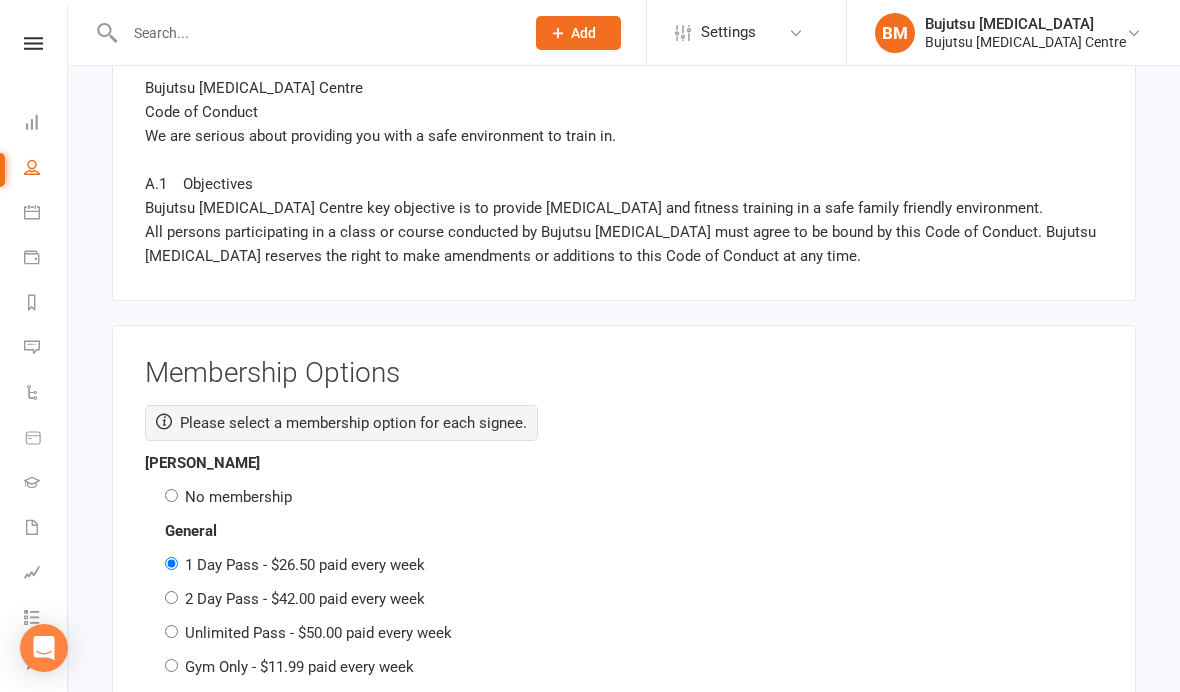 click on "No membership" at bounding box center (238, 497) 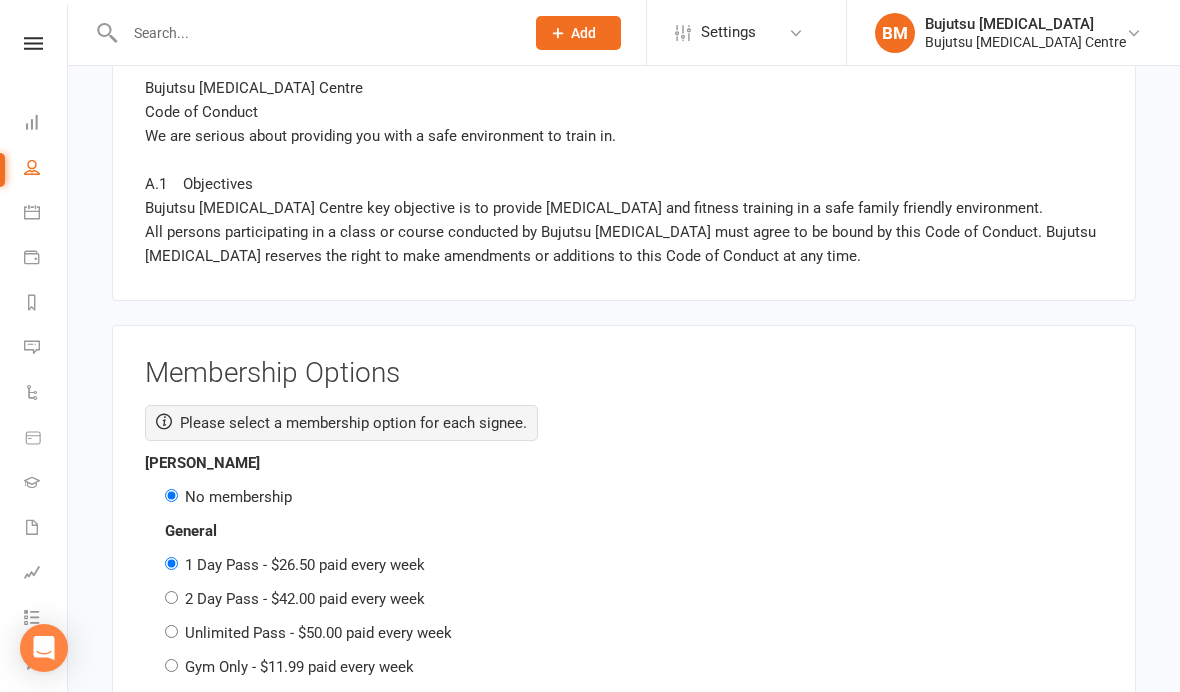 radio on "false" 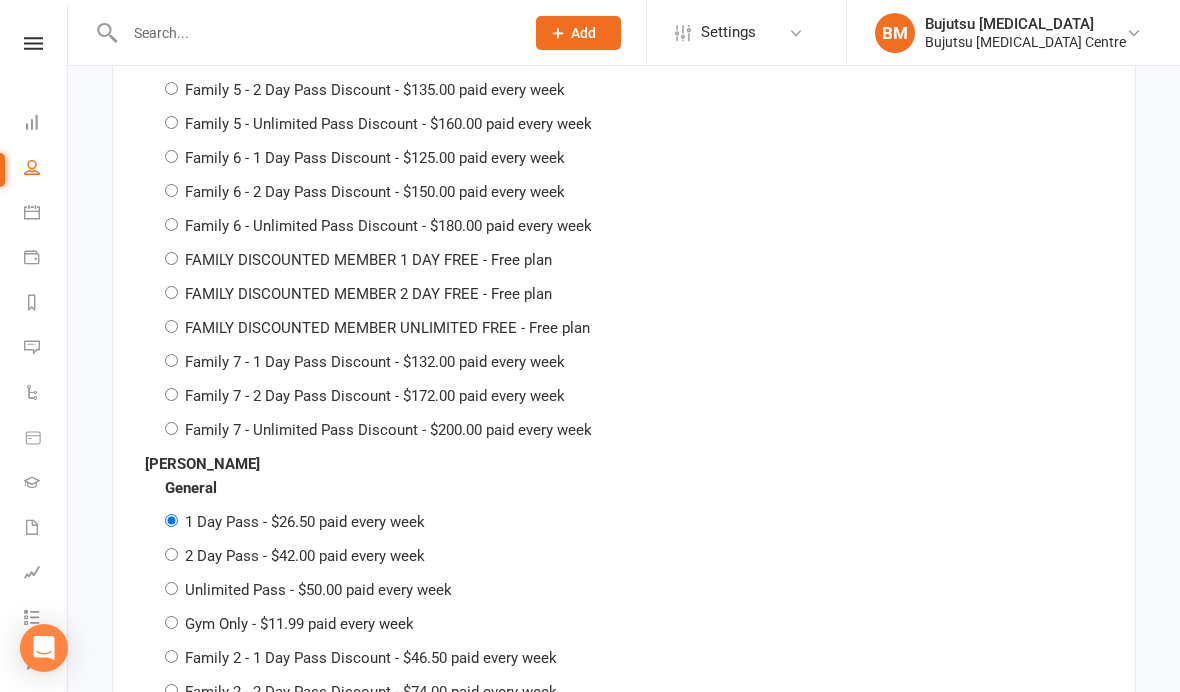 scroll, scrollTop: 4267, scrollLeft: 0, axis: vertical 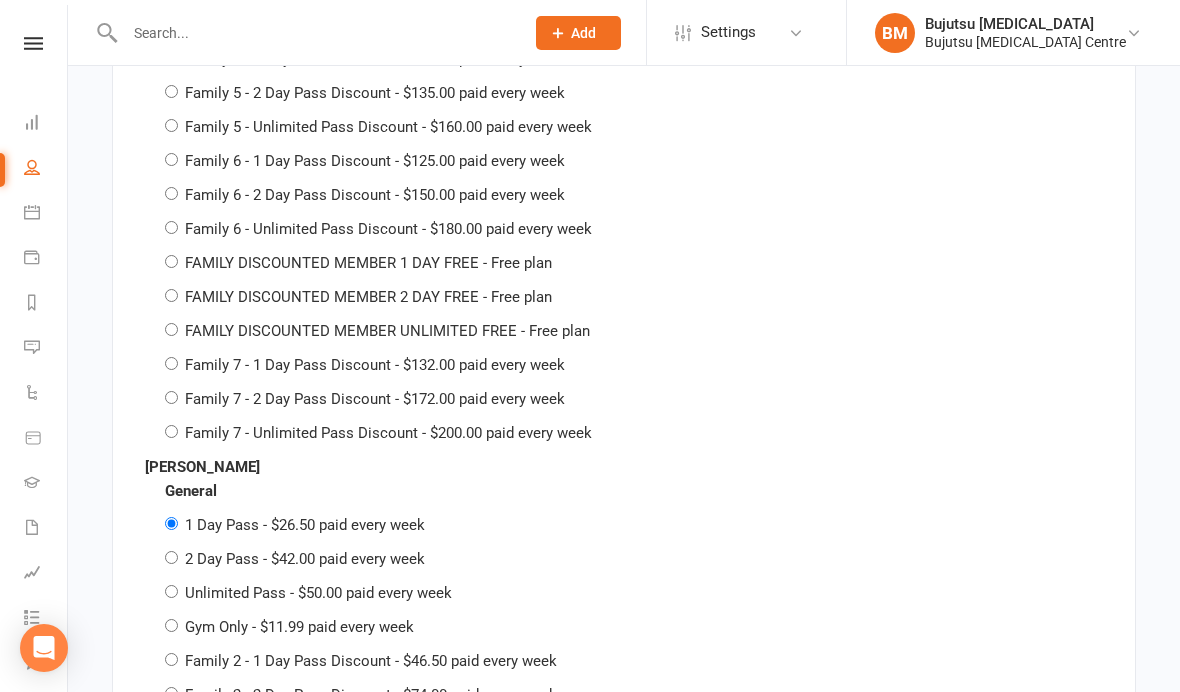 click on "Family 2  - 1 Day Pass Discount - $46.50 paid every week" at bounding box center (371, 661) 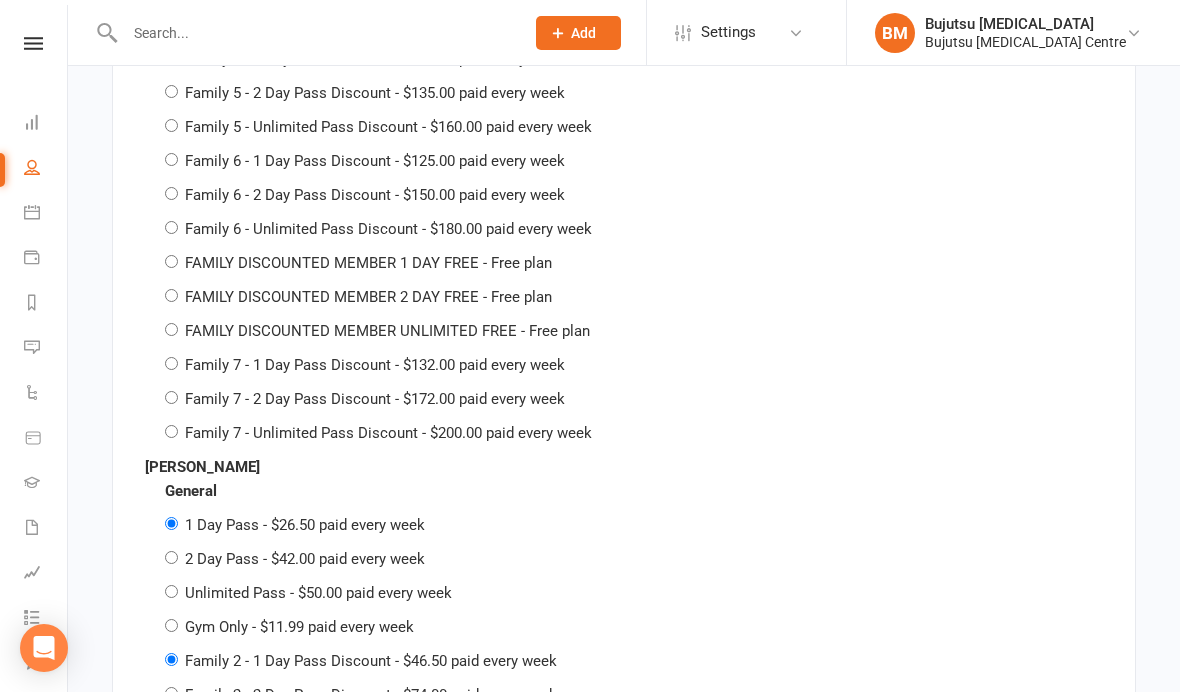 radio on "false" 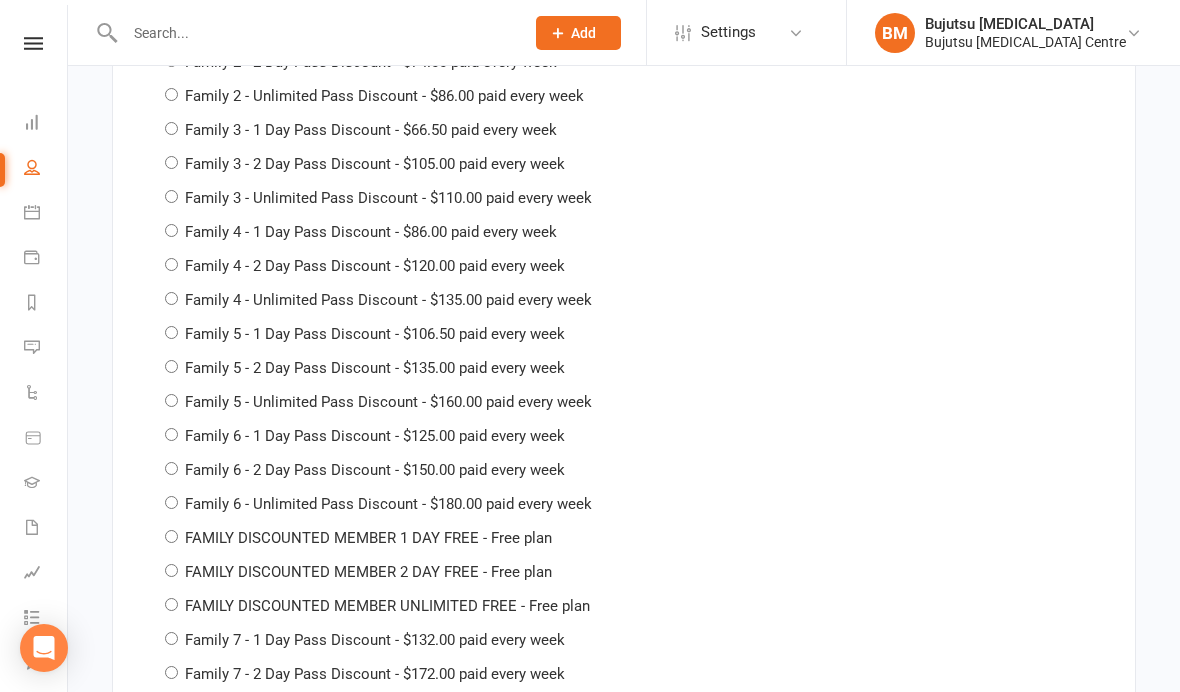 scroll, scrollTop: 5812, scrollLeft: 0, axis: vertical 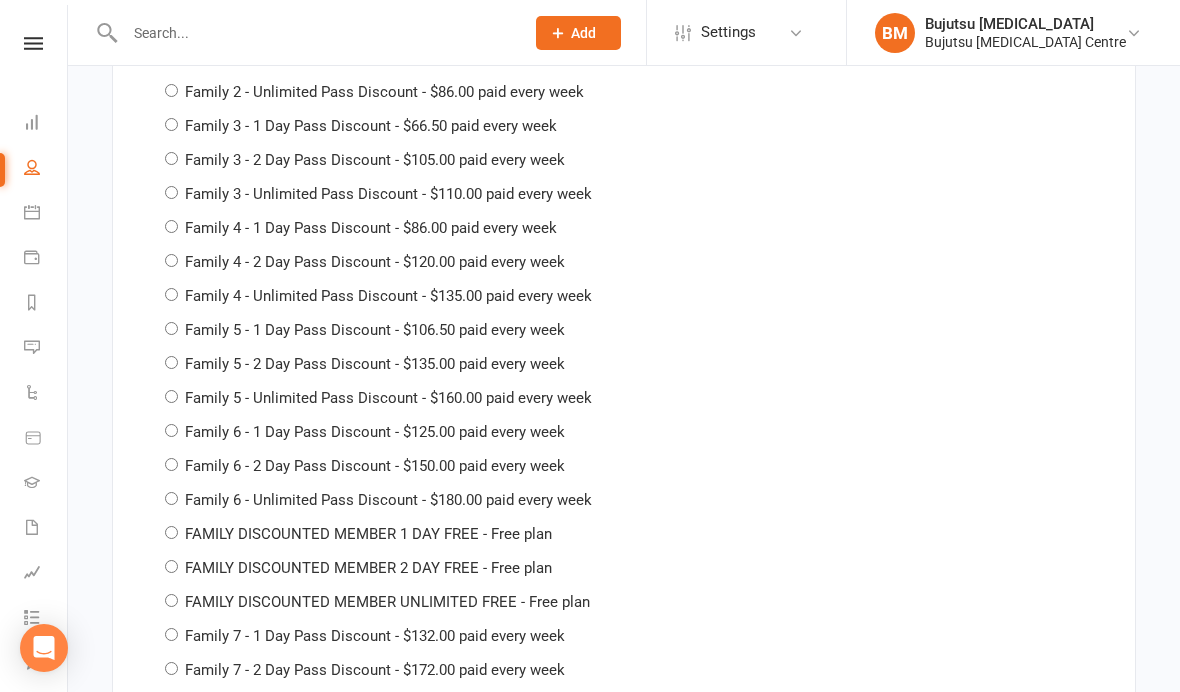 click on "FAMILY DISCOUNTED MEMBER 1 DAY FREE - Free plan" at bounding box center [368, 534] 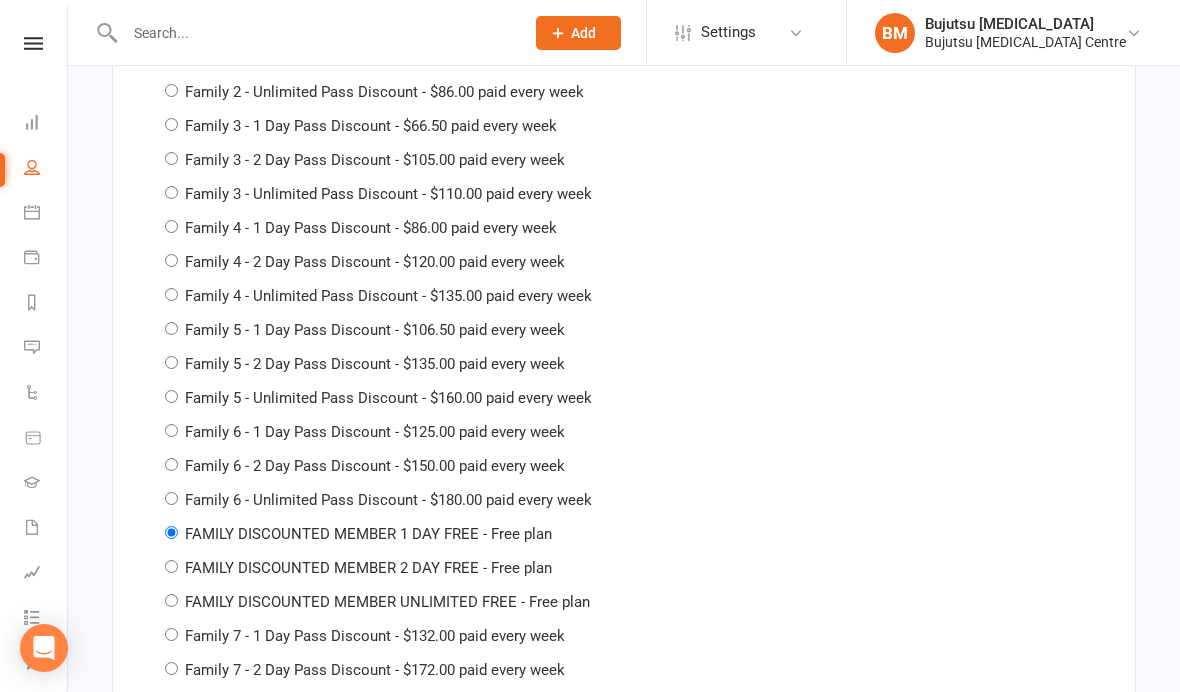 radio on "false" 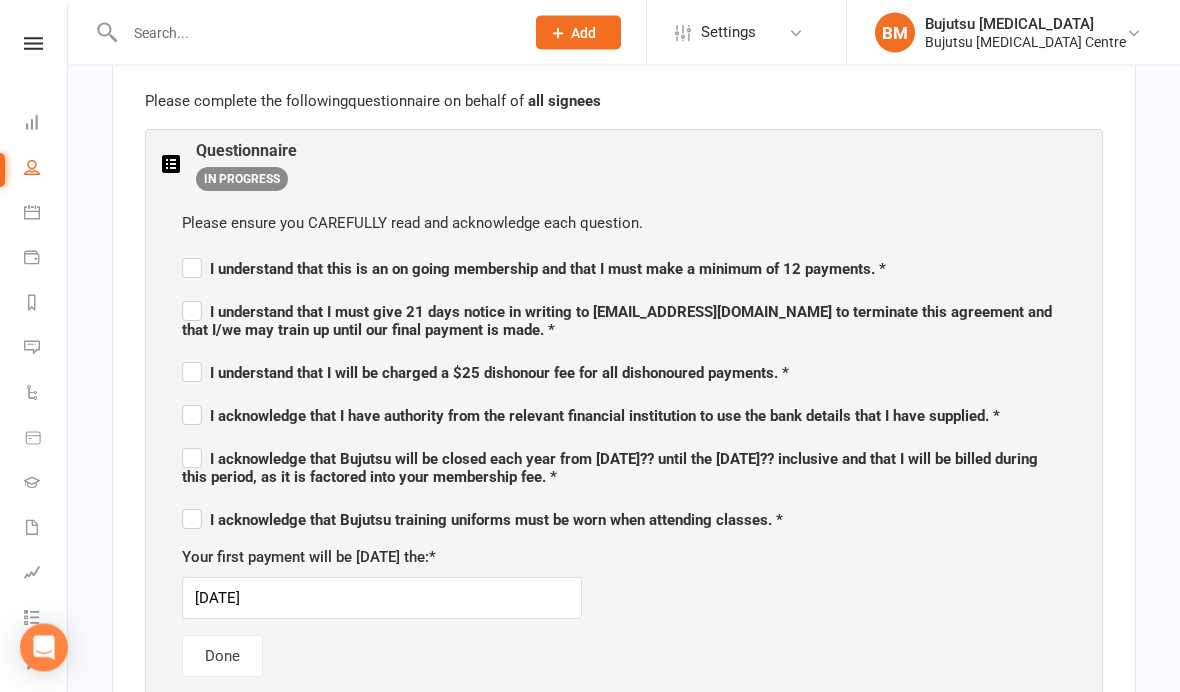 scroll, scrollTop: 1143, scrollLeft: 0, axis: vertical 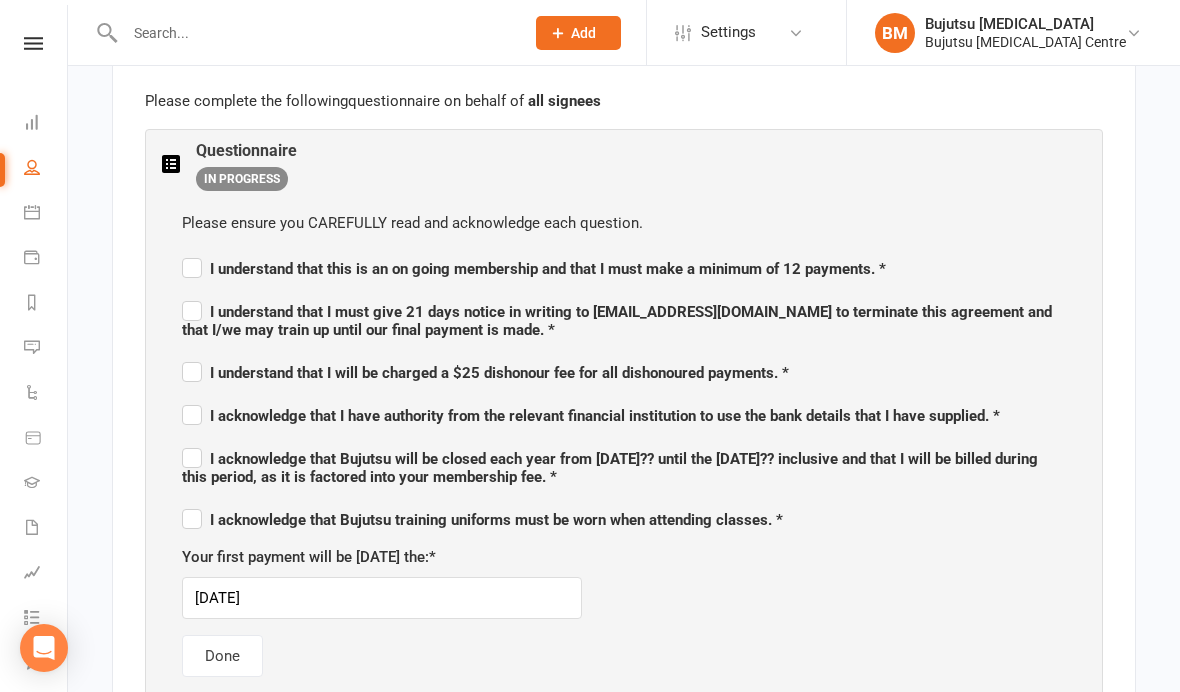 click on "I understand that this is an on going membership and that I must make a minimum of 12 payments.   *" at bounding box center (534, 266) 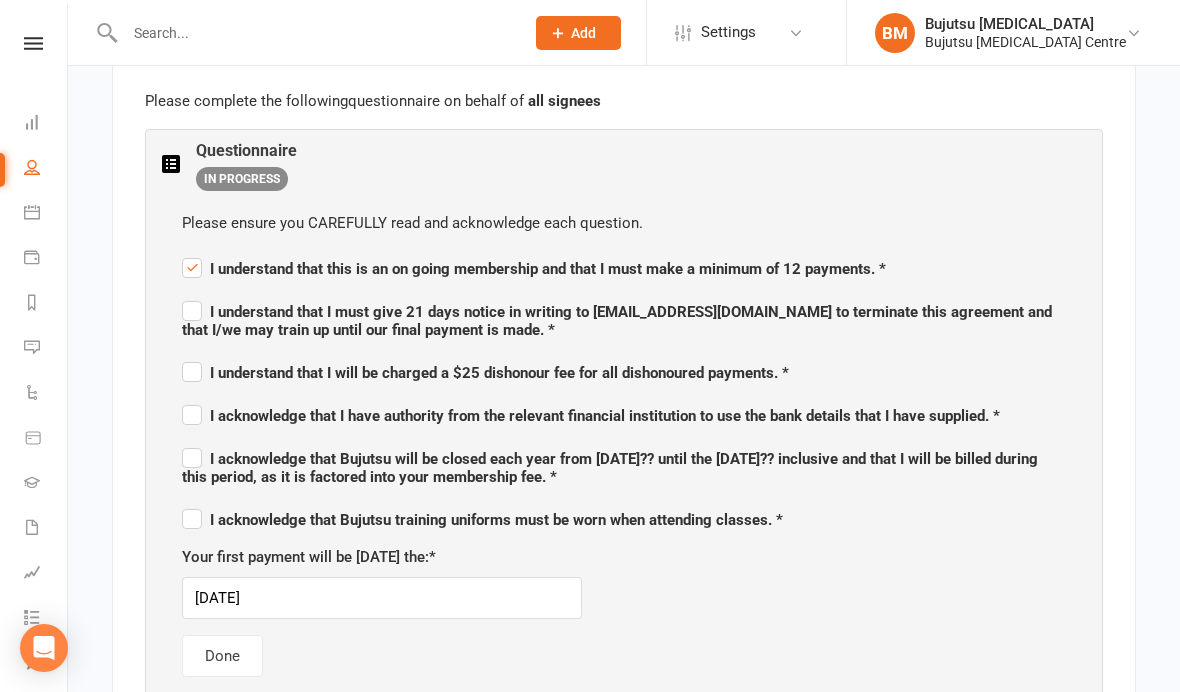 checkbox on "true" 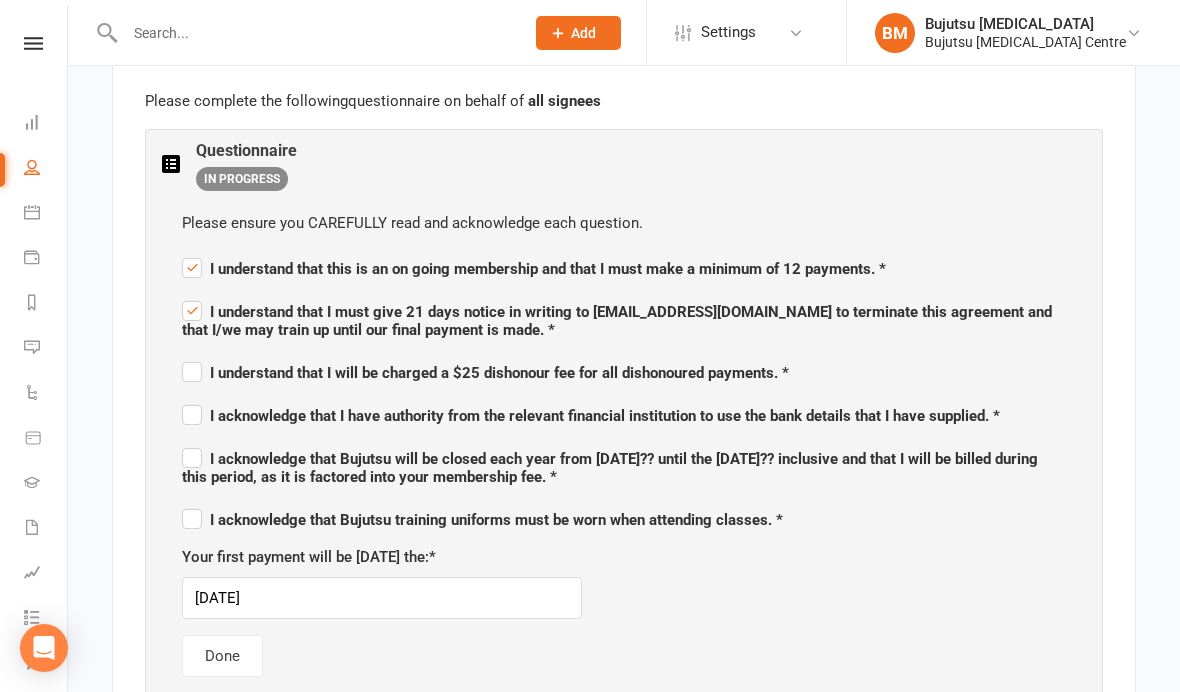 click on "I understand that I will be charged a $25 dishonour fee for all dishonoured payments.   *" at bounding box center [485, 370] 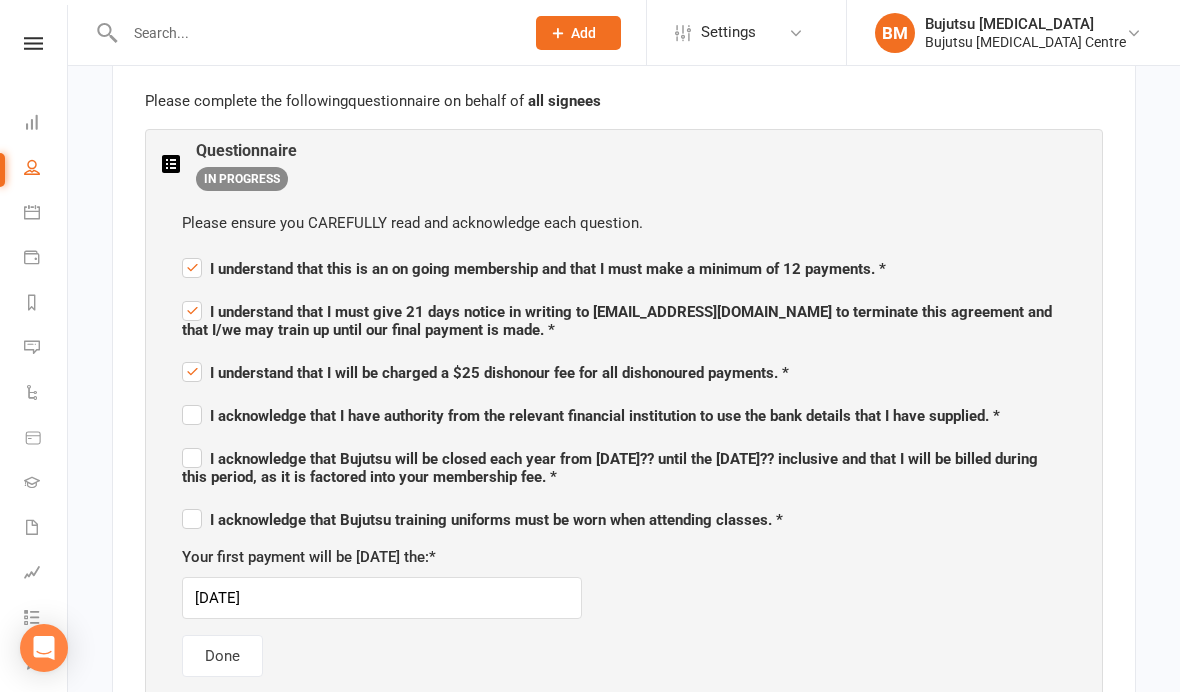 click on "I acknowledge that I have authority from the relevant financial institution to use the bank details that I have supplied.   *" at bounding box center [591, 413] 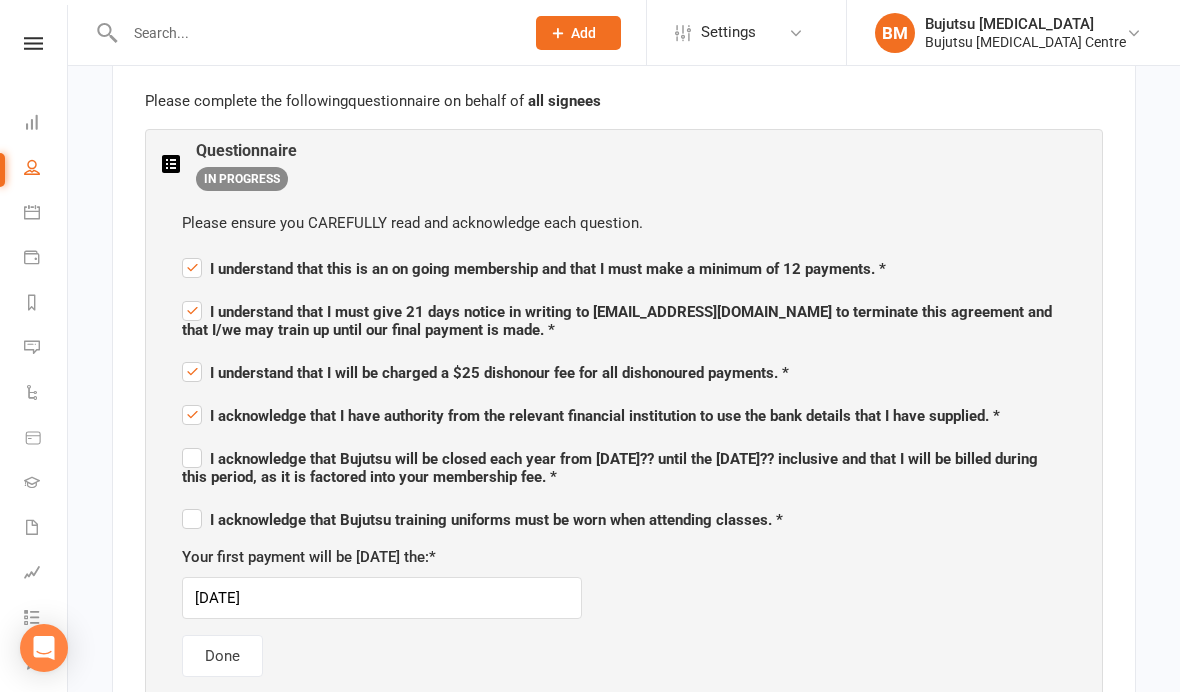 click on "I acknowledge that Bujutsu will be closed each year from [DATE]?? until the [DATE]?? inclusive and that I will be billed during this period, as it is factored into your membership fee.   *" at bounding box center (624, 465) 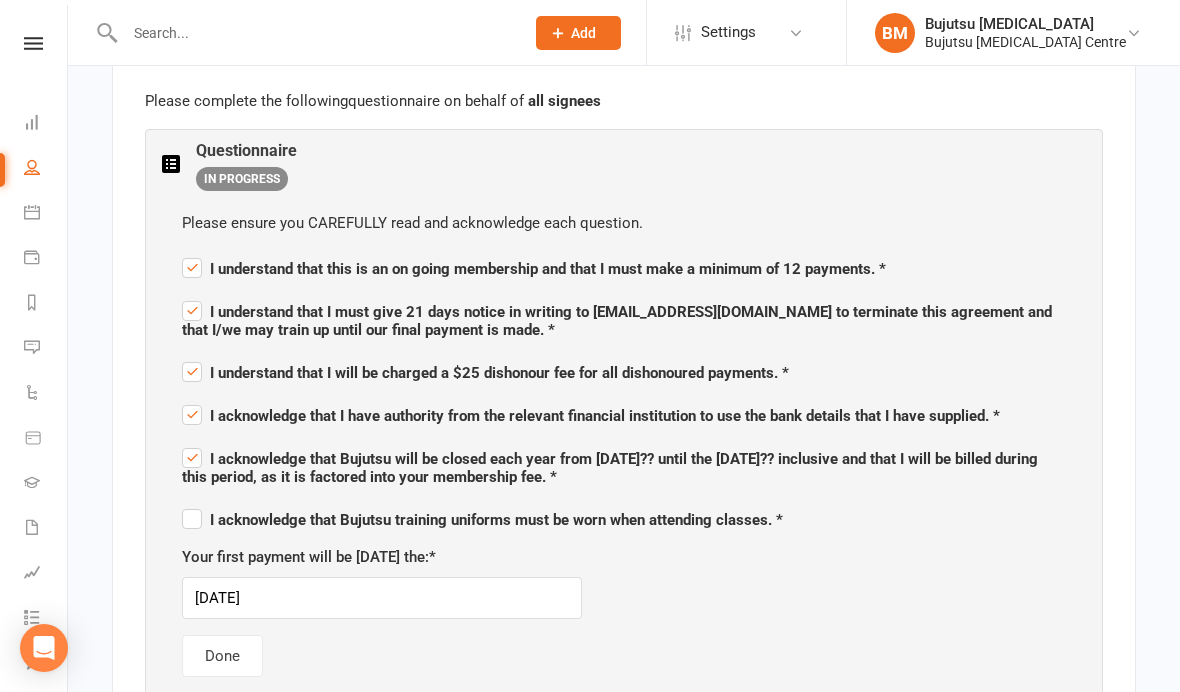 checkbox on "true" 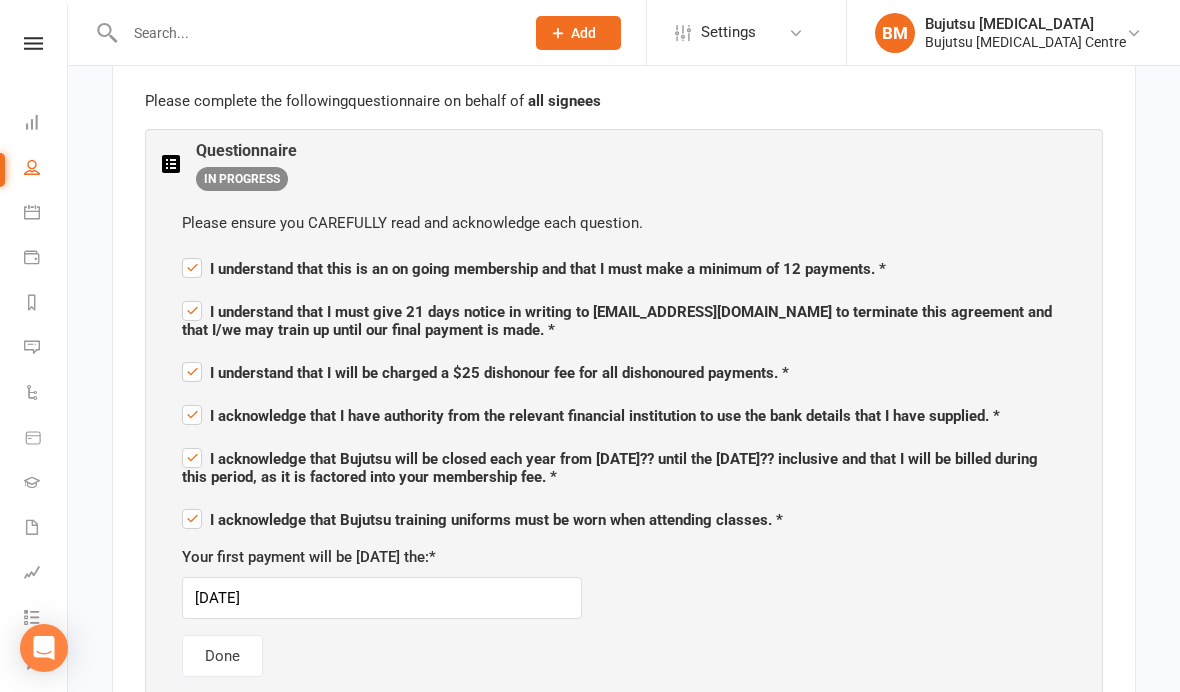 checkbox on "true" 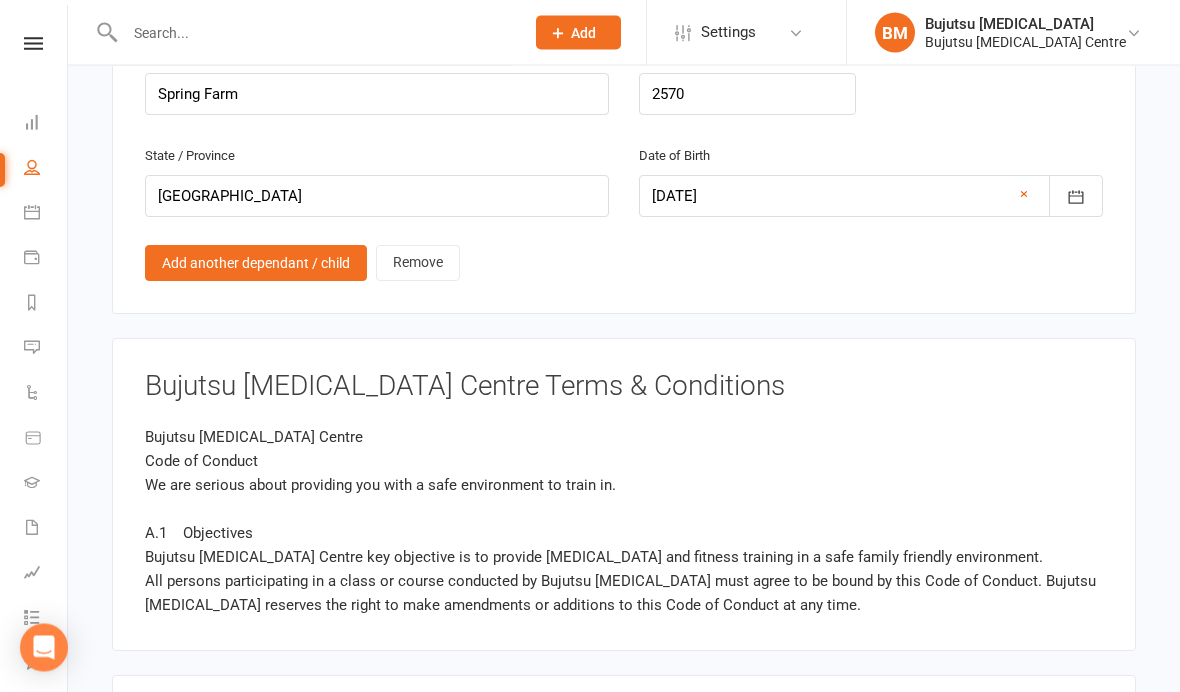 scroll, scrollTop: 2468, scrollLeft: 0, axis: vertical 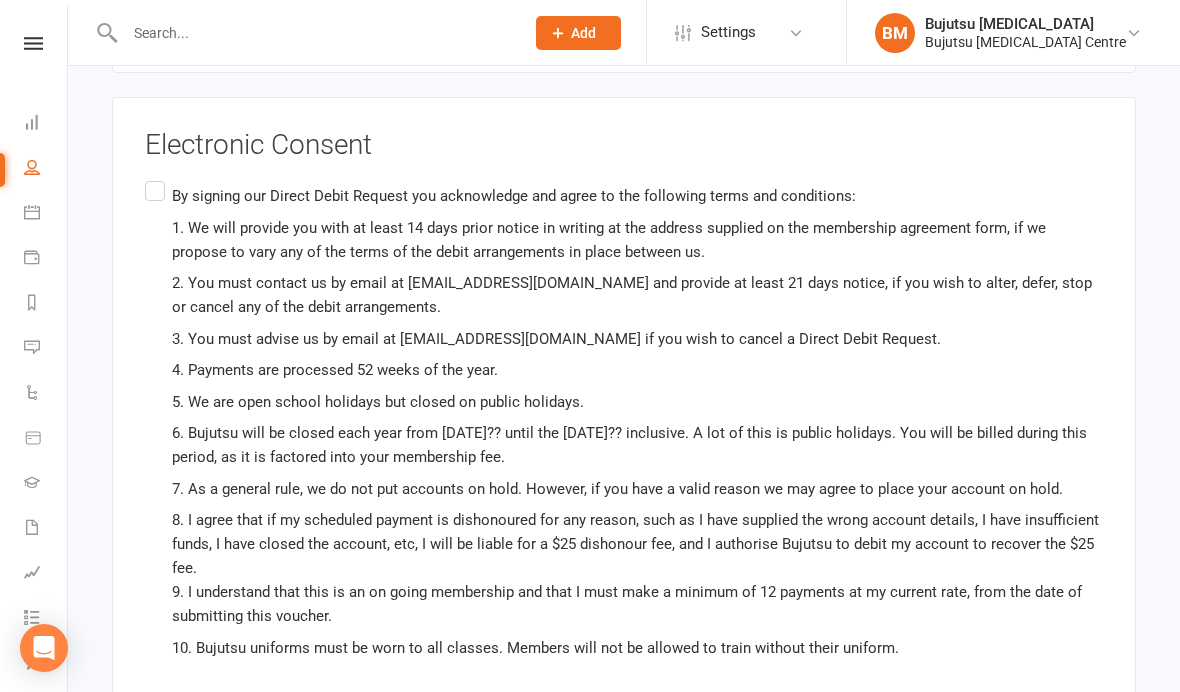 click on "By signing our Direct Debit Request you acknowledge and agree to the following terms and conditions: 1.	We will provide you with at least 14 days prior notice in writing at the address supplied on the membership agreement form, if we propose to vary any of the terms of the debit arrangements in place between us. 2.	You must contact us by email at [EMAIL_ADDRESS][DOMAIN_NAME]  and provide at least 21 days notice, if you wish to alter, defer, stop or cancel any of the debit arrangements.  3.	You must advise us by email at [EMAIL_ADDRESS][DOMAIN_NAME] if you wish to cancel a Direct Debit Request. 4.	Payments are processed 52 weeks of the year.  5.	We are open school holidays but closed on public holidays.  6.	Bujutsu will be closed each year from [DATE]?? until the [DATE]?? inclusive. A lot of this is public holidays. You will be billed during this period, as it is factored into your membership fee." at bounding box center (624, 454) 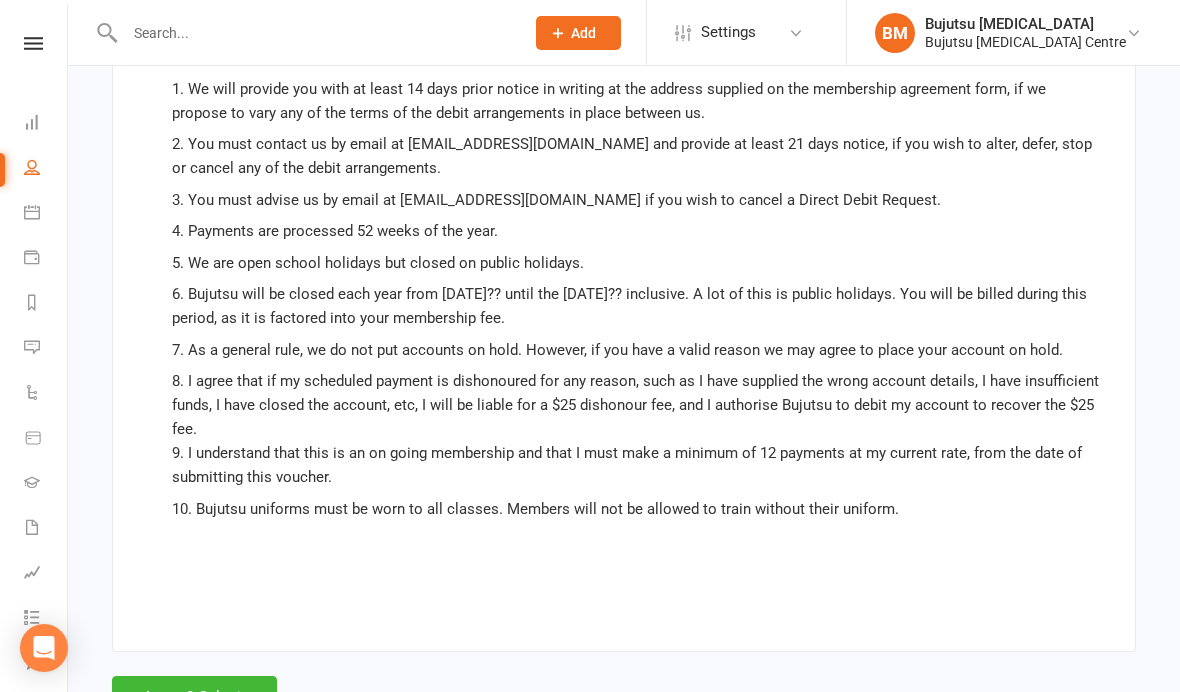 scroll, scrollTop: 7490, scrollLeft: 0, axis: vertical 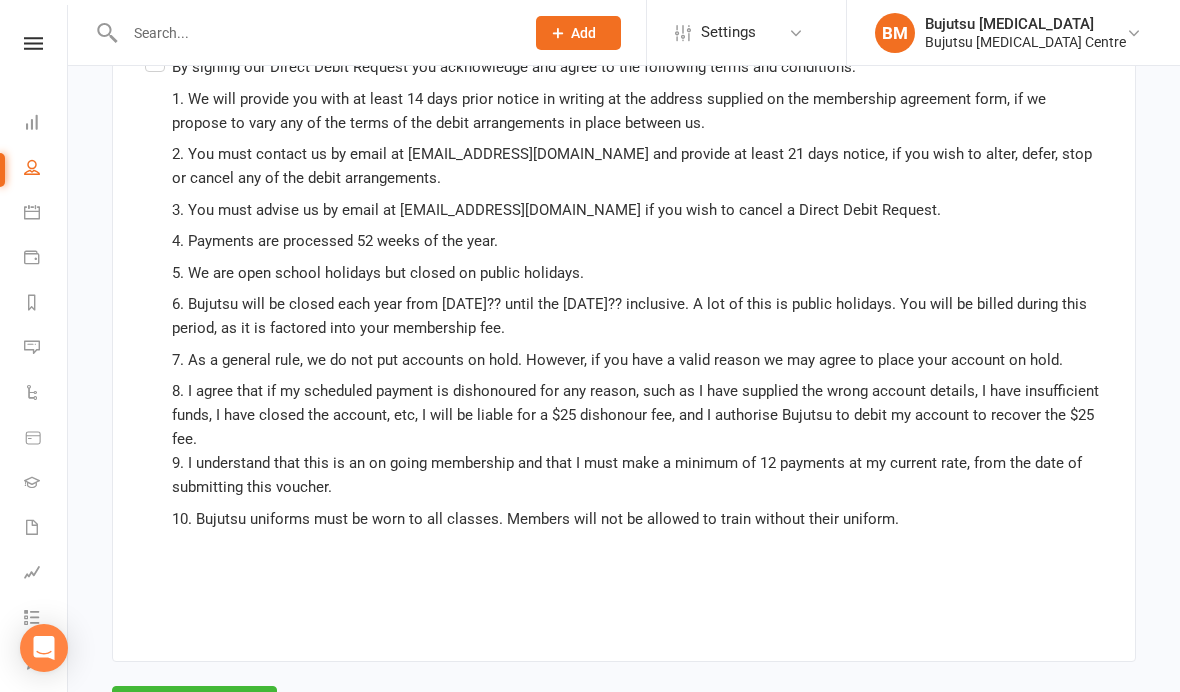 click on "Agree & Submit" at bounding box center (194, 707) 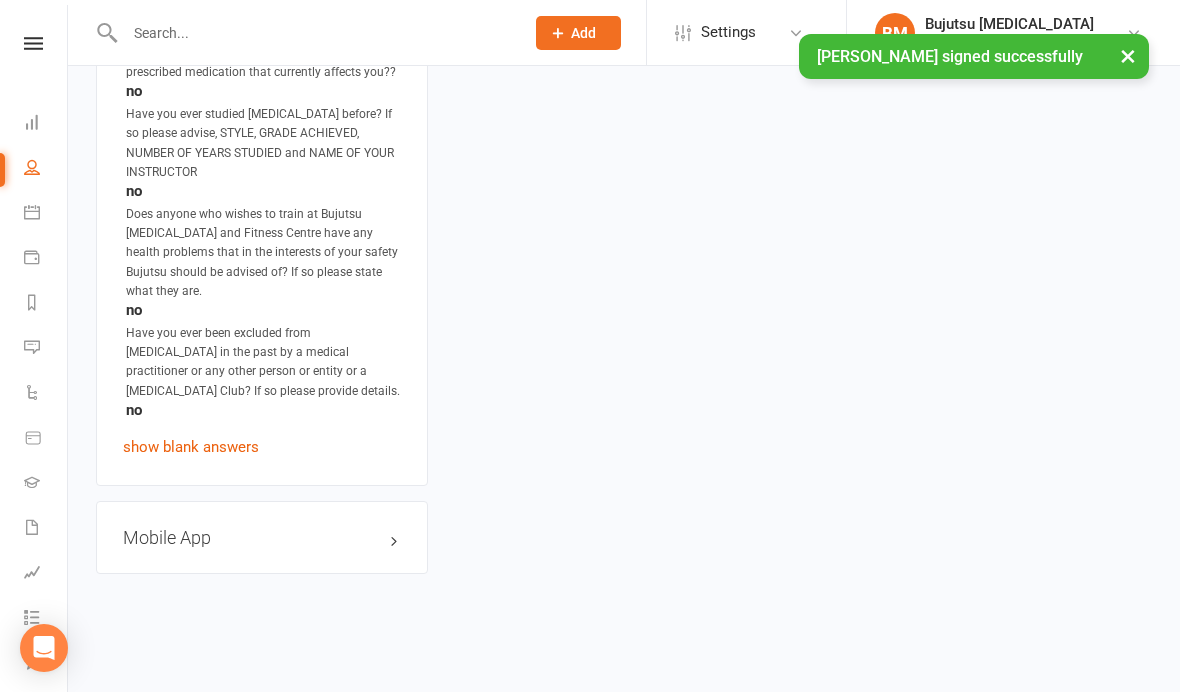 scroll, scrollTop: 0, scrollLeft: 0, axis: both 